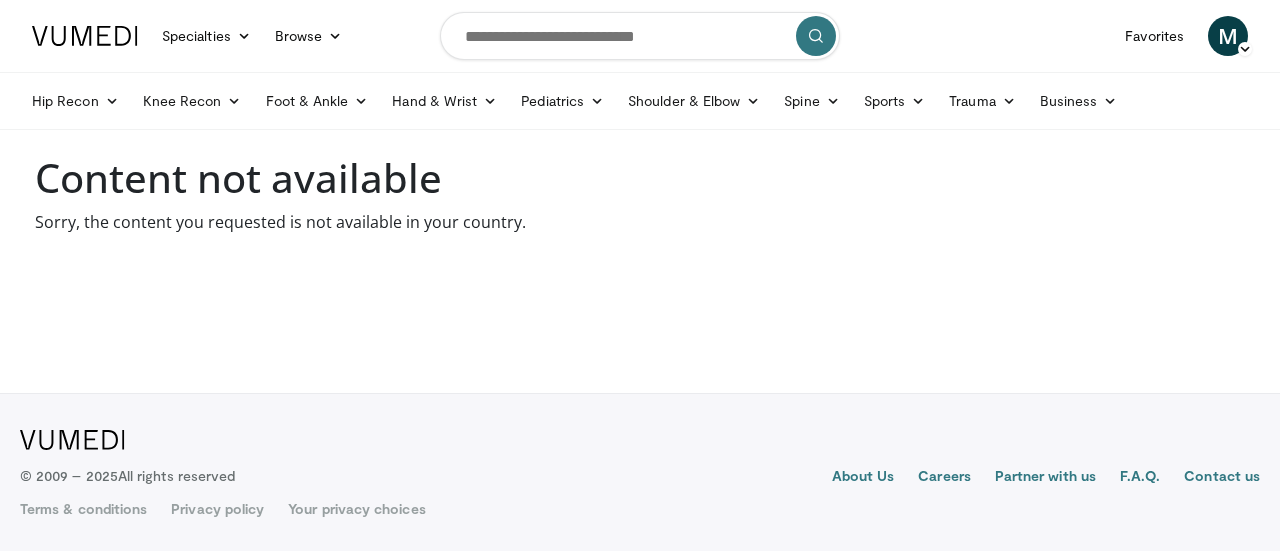 scroll, scrollTop: 0, scrollLeft: 0, axis: both 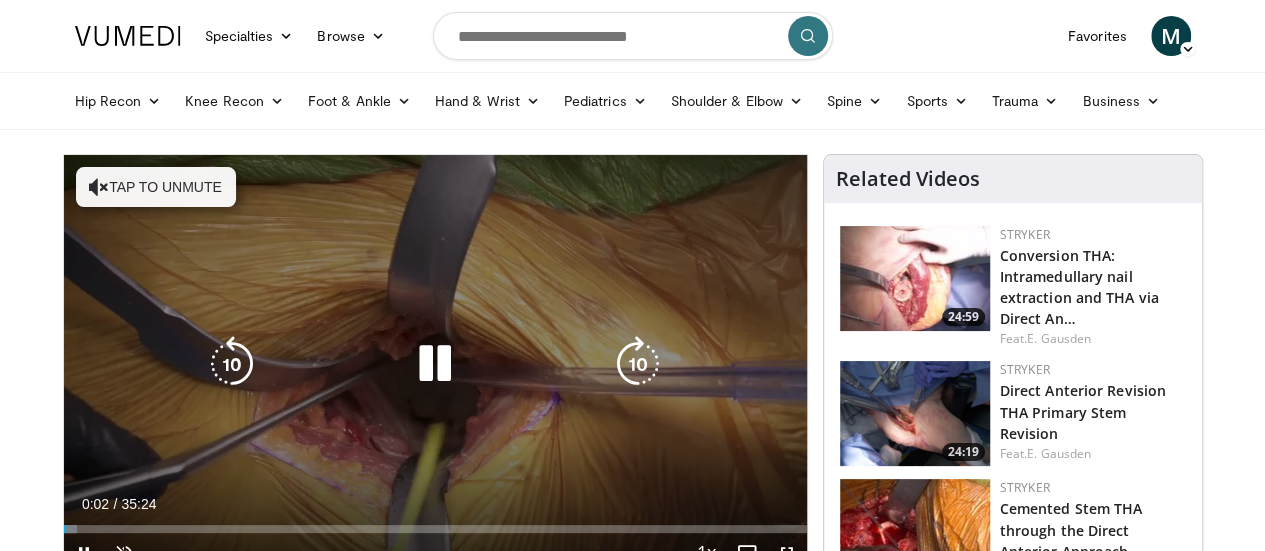 click at bounding box center [638, 364] 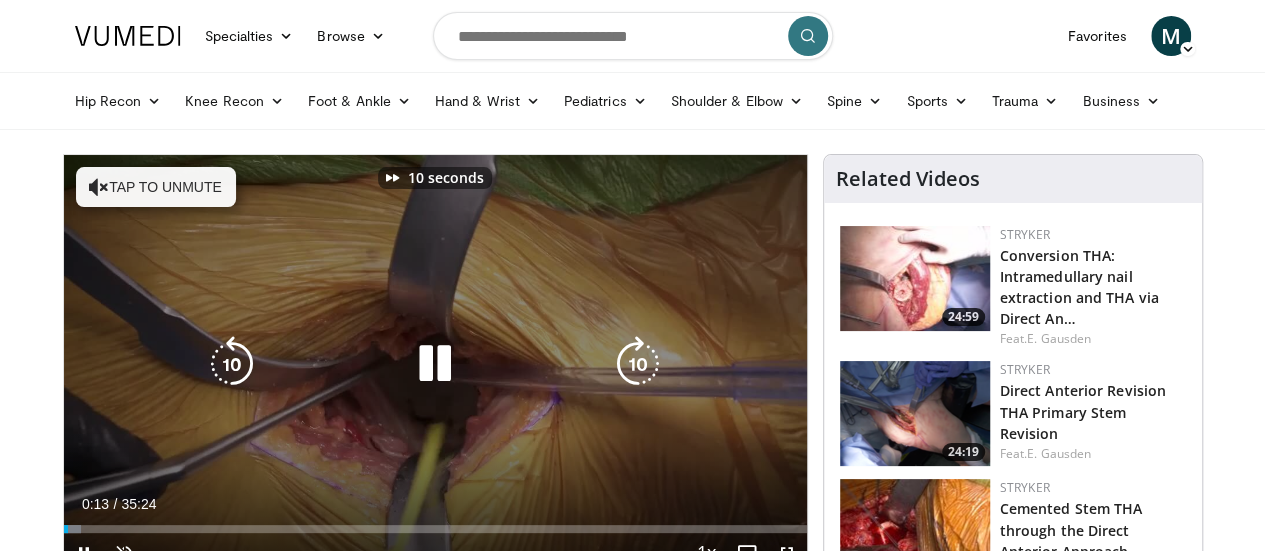 click at bounding box center [638, 364] 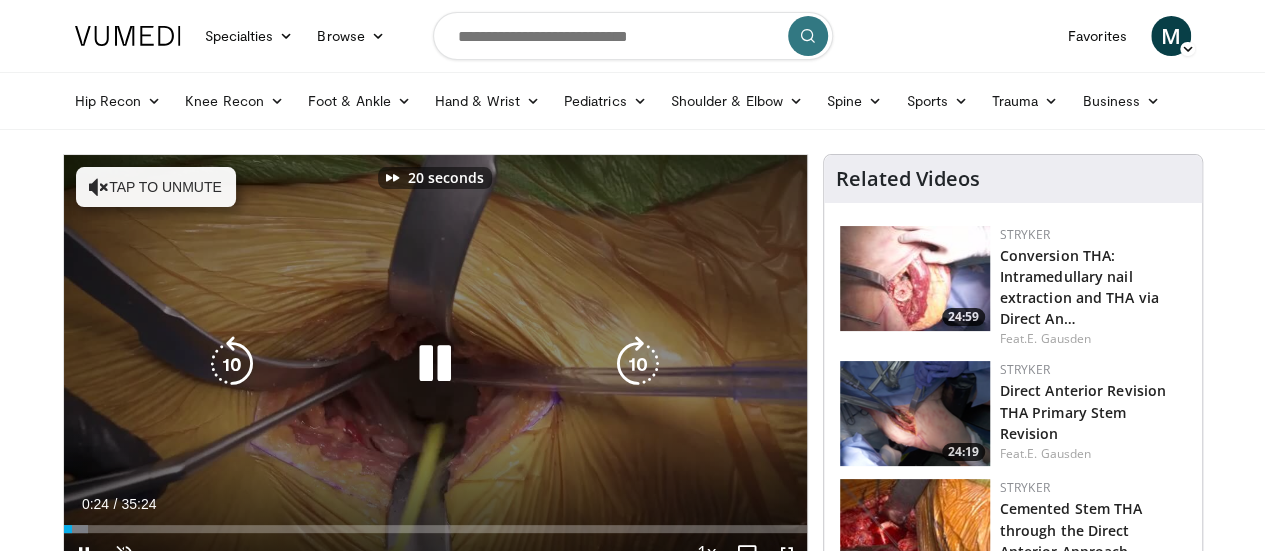 click at bounding box center (638, 364) 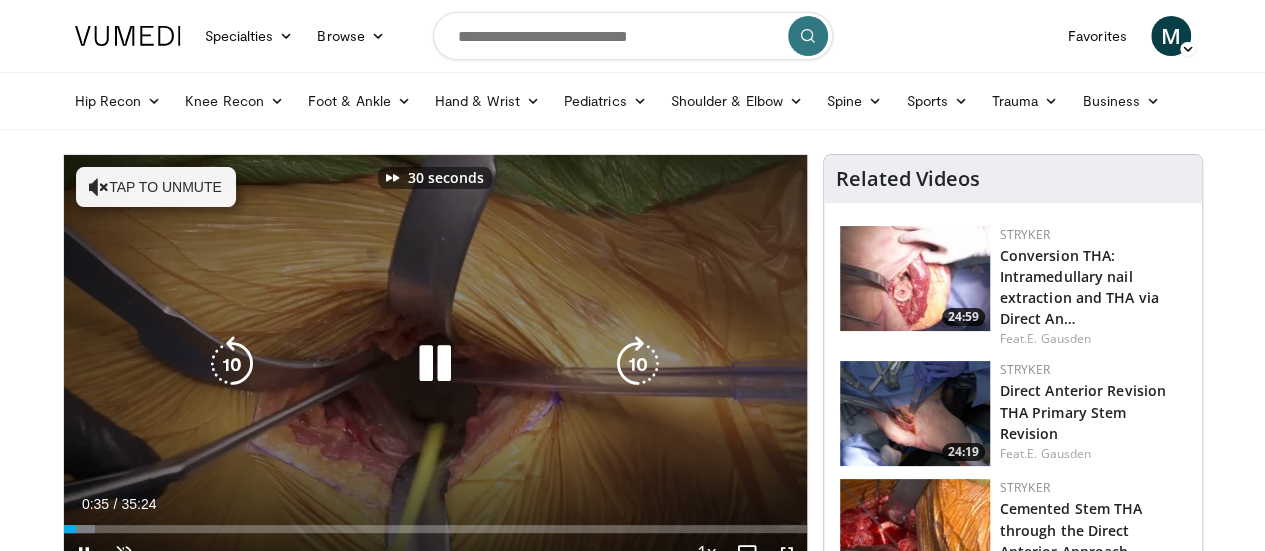 click at bounding box center [638, 364] 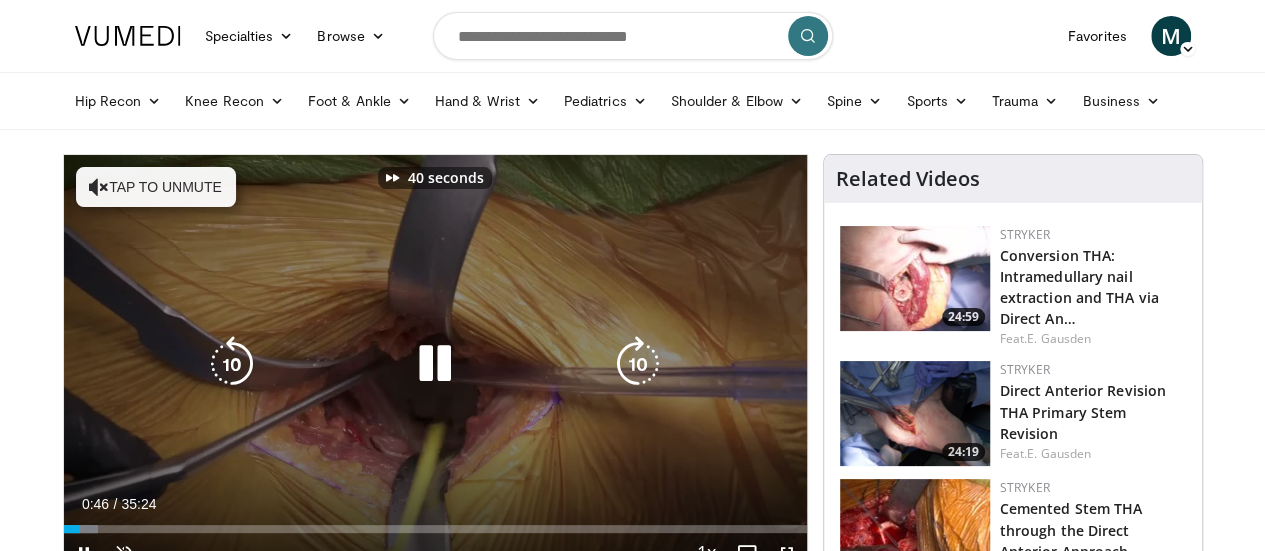 click at bounding box center (638, 364) 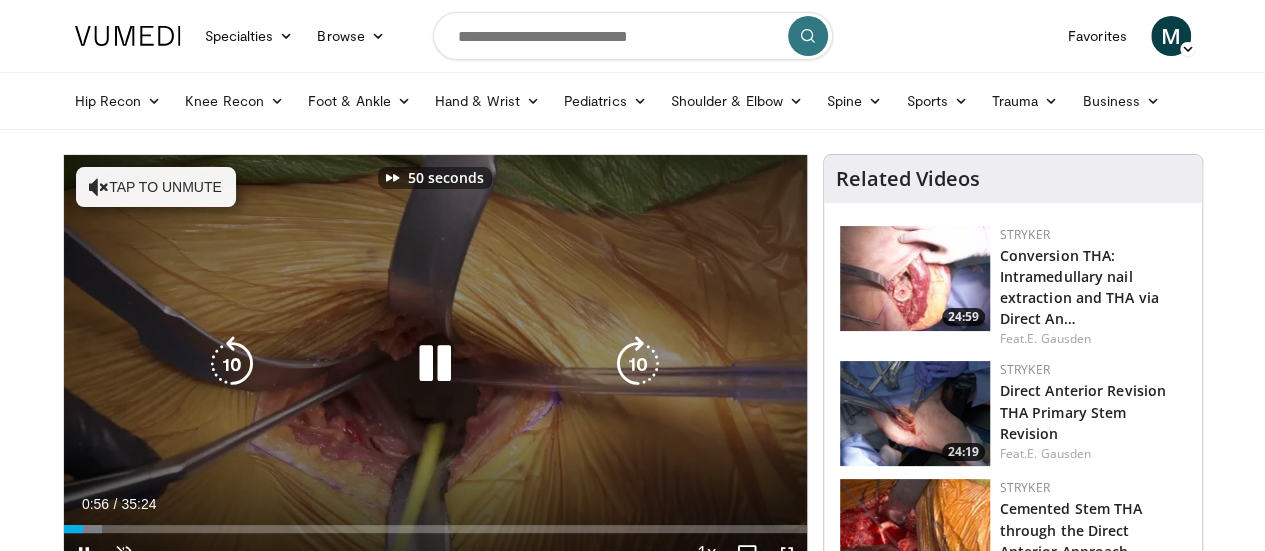click at bounding box center [638, 364] 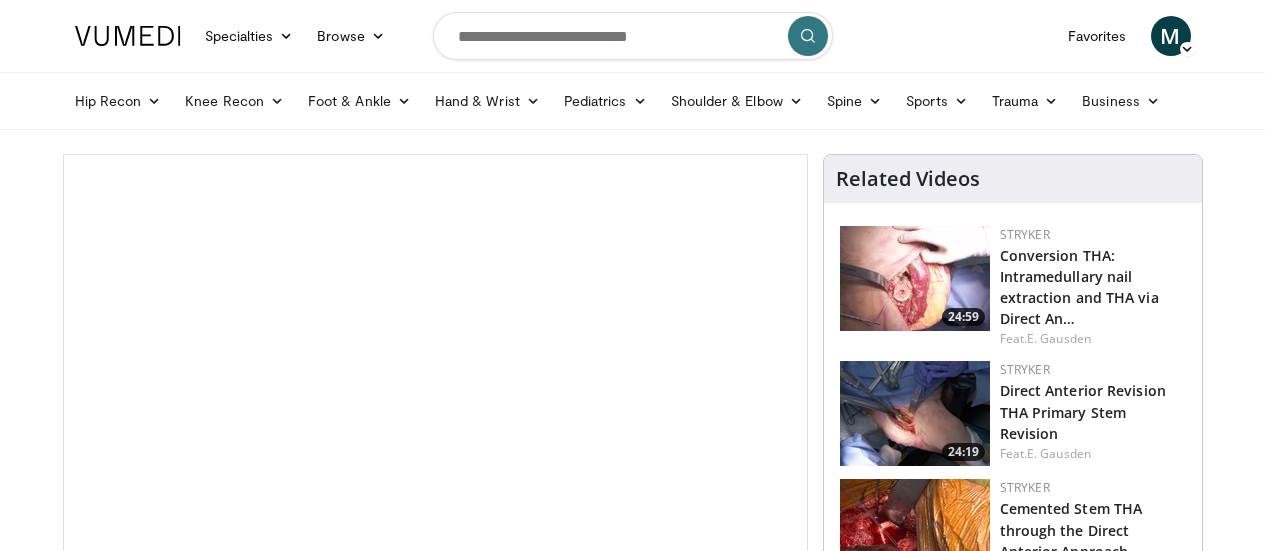 scroll, scrollTop: 0, scrollLeft: 0, axis: both 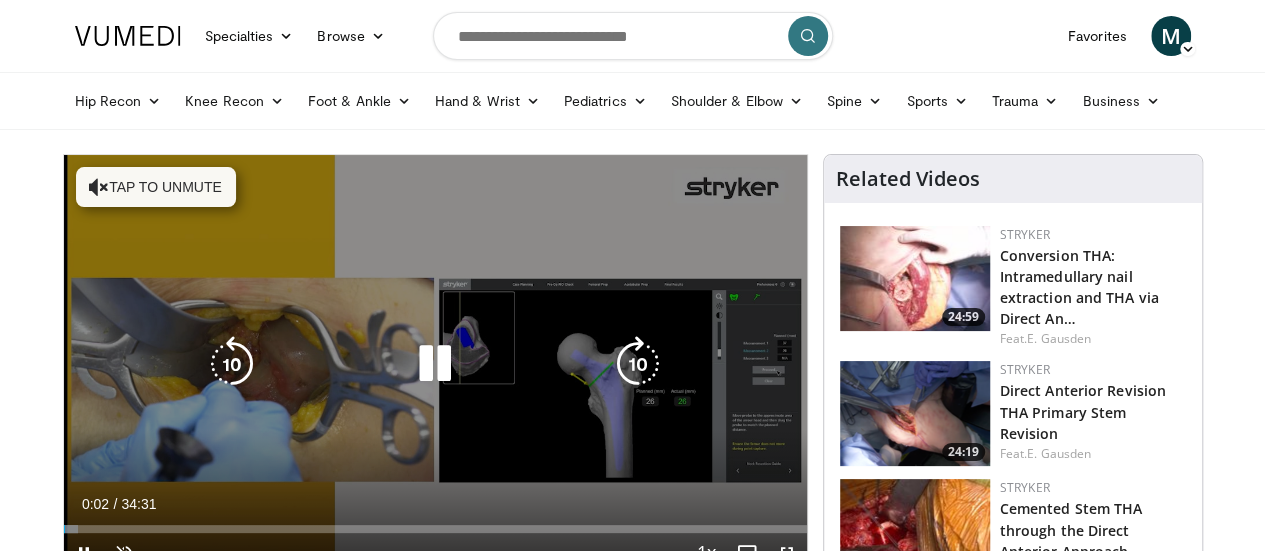 click at bounding box center [638, 364] 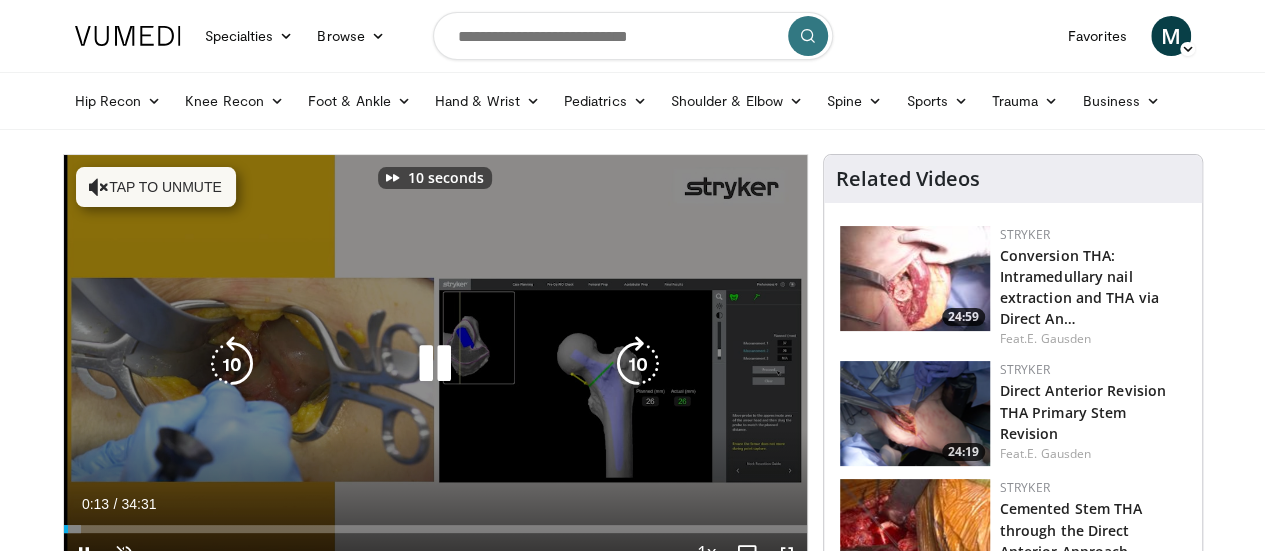 click at bounding box center (638, 364) 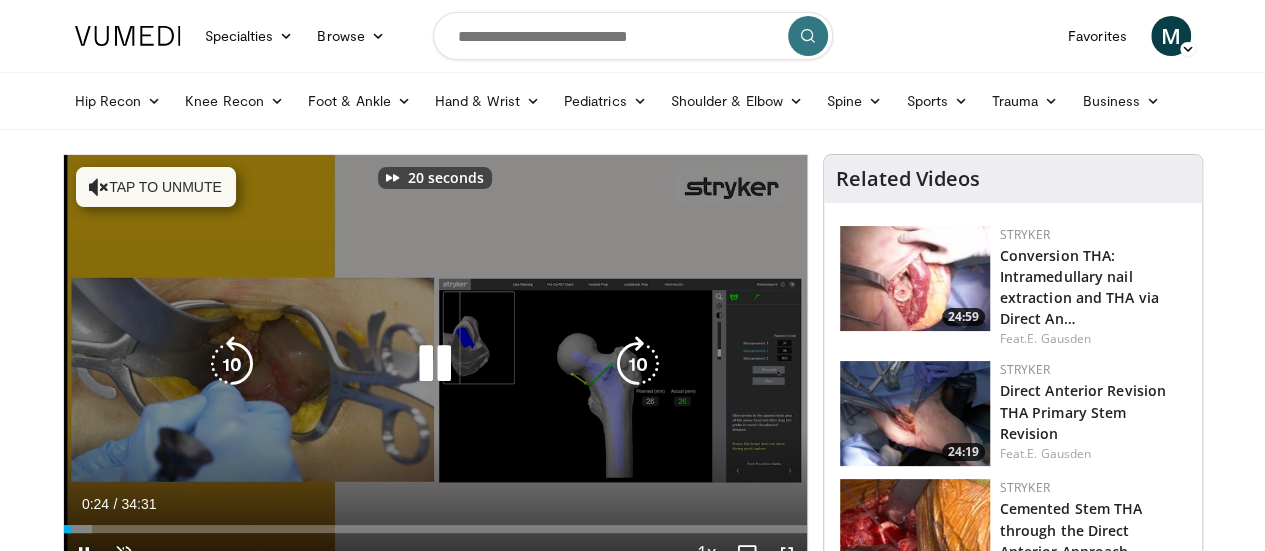 click at bounding box center (638, 364) 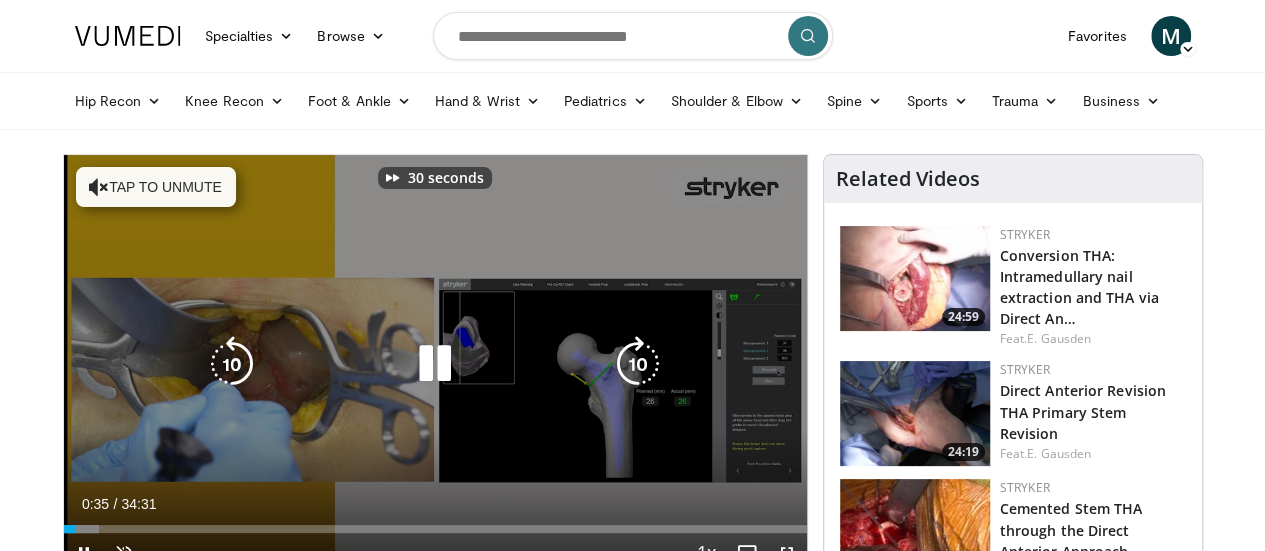 click at bounding box center [638, 364] 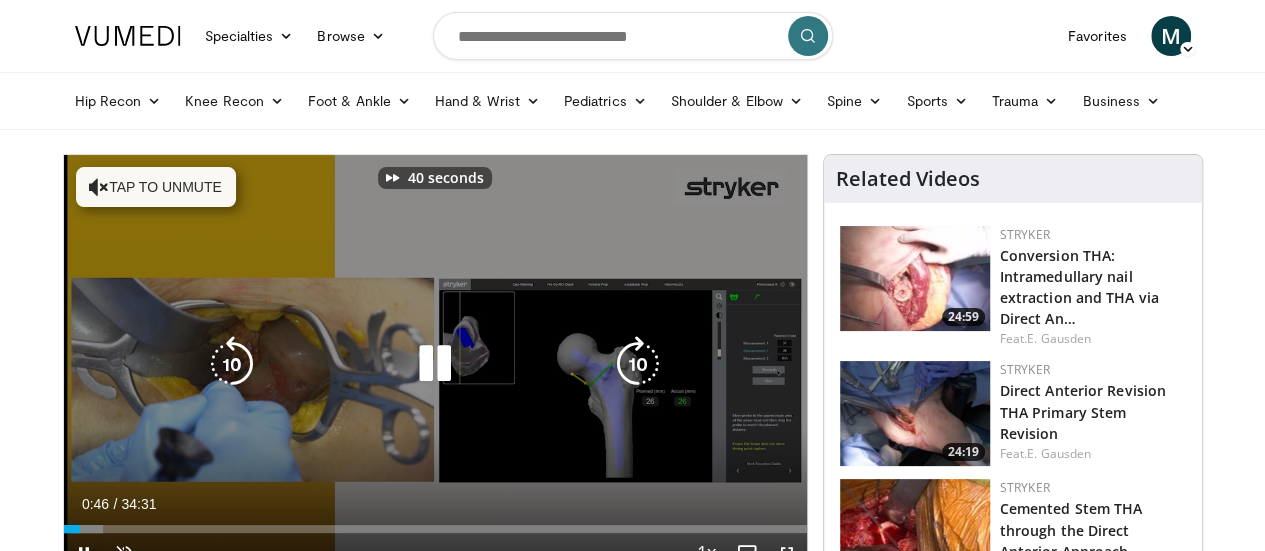 click at bounding box center (638, 364) 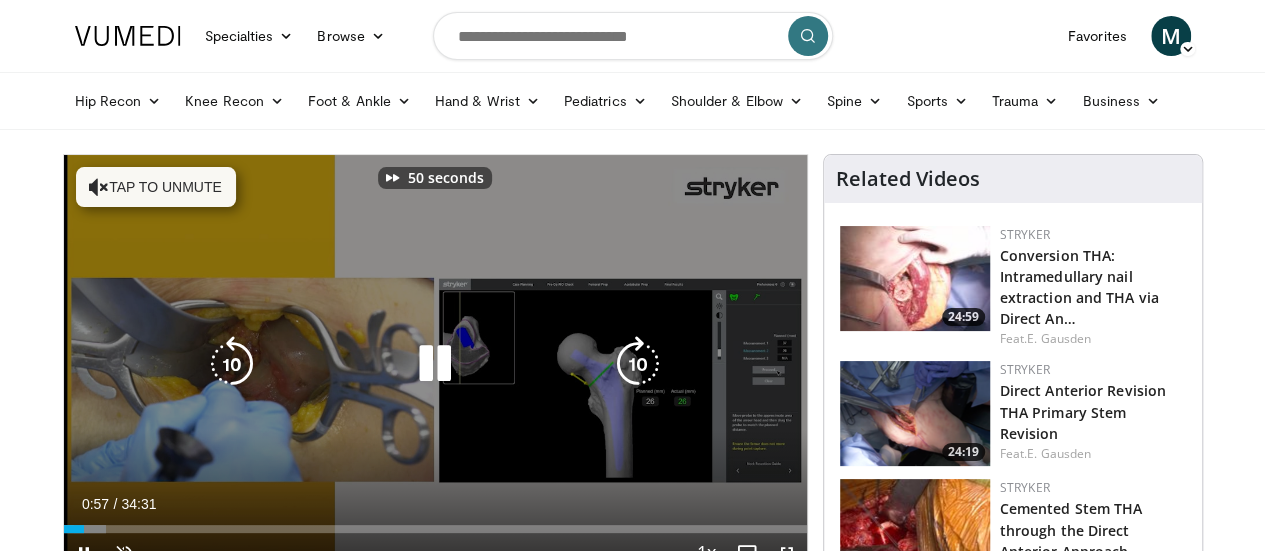 click at bounding box center (638, 364) 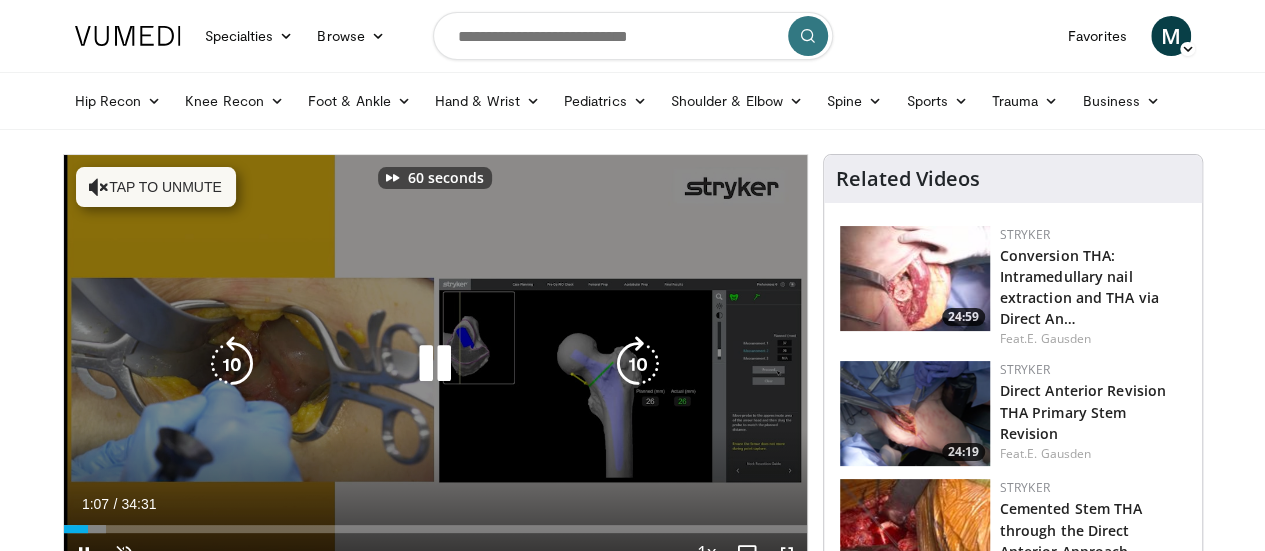 click at bounding box center (638, 364) 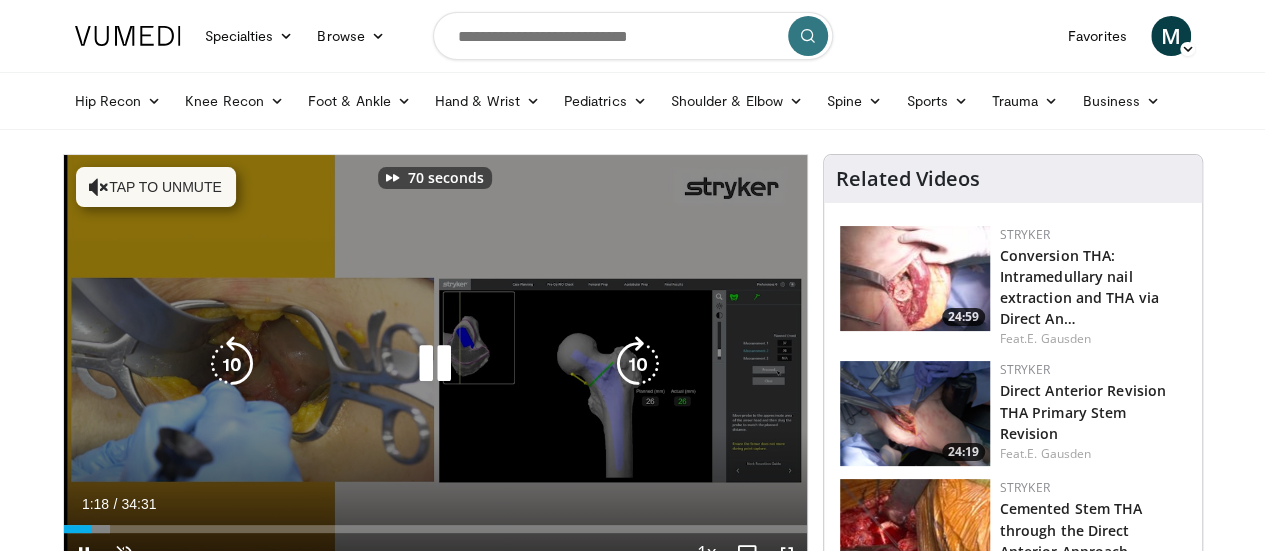 click at bounding box center [638, 364] 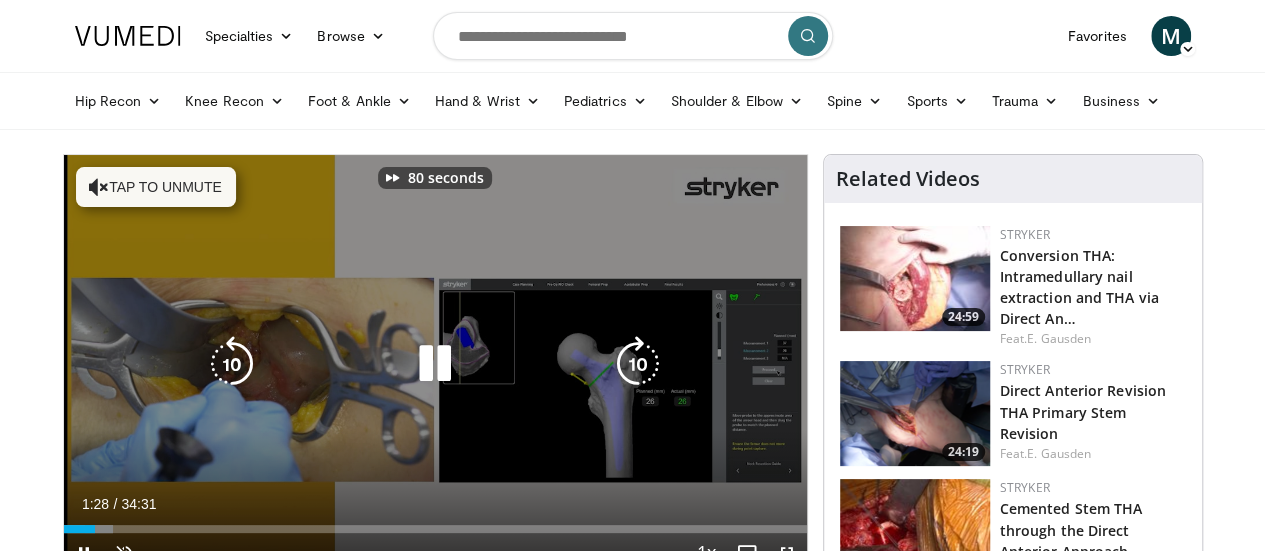 click at bounding box center (638, 364) 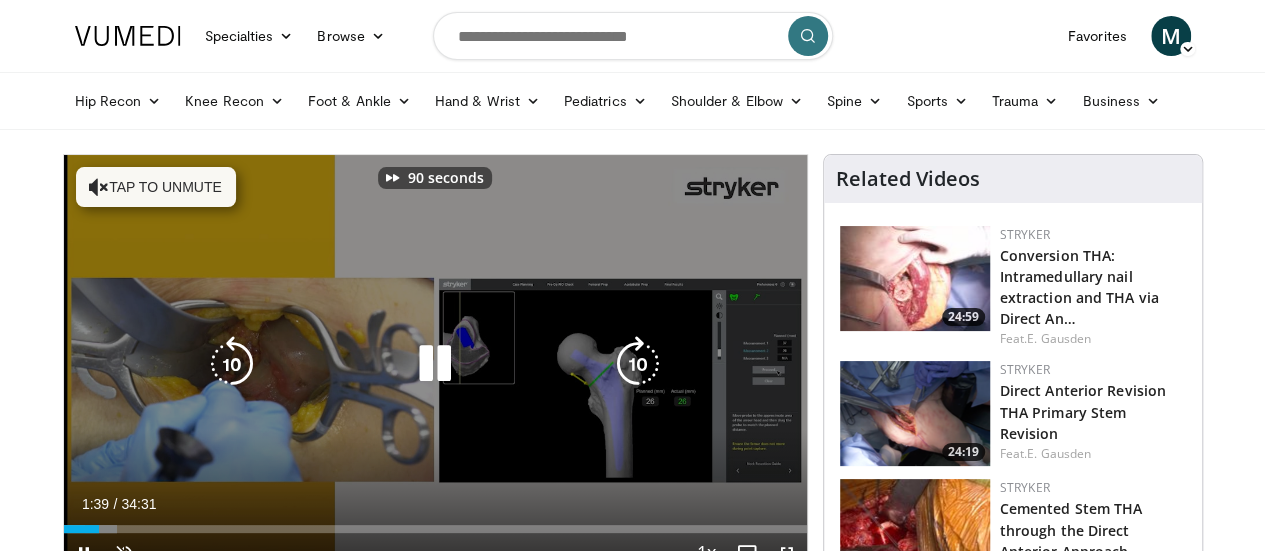 click at bounding box center [638, 364] 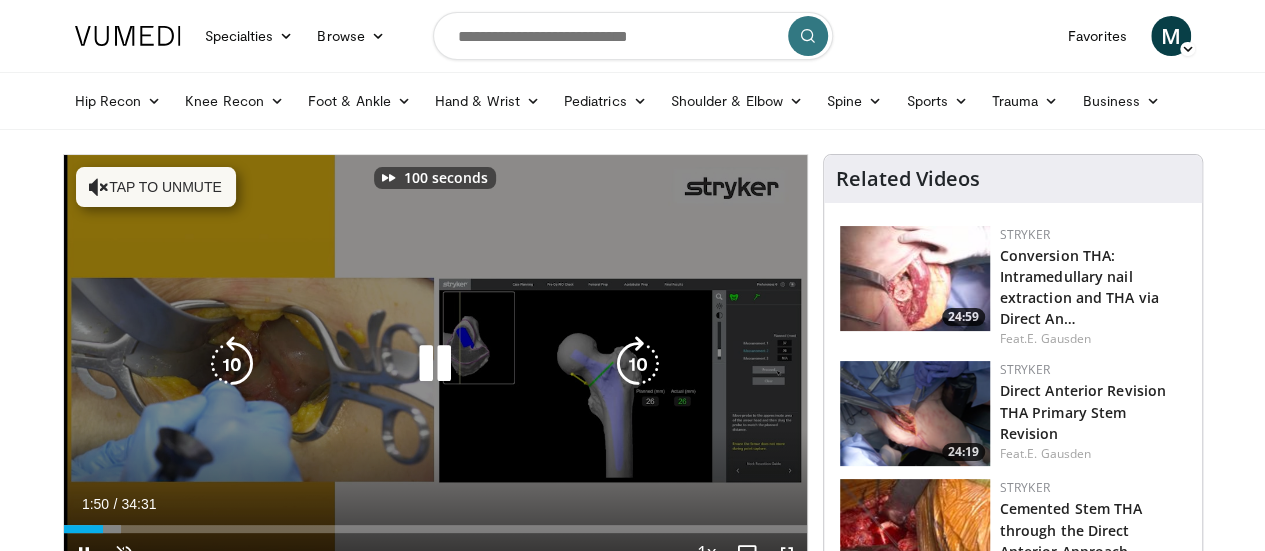 click at bounding box center [638, 364] 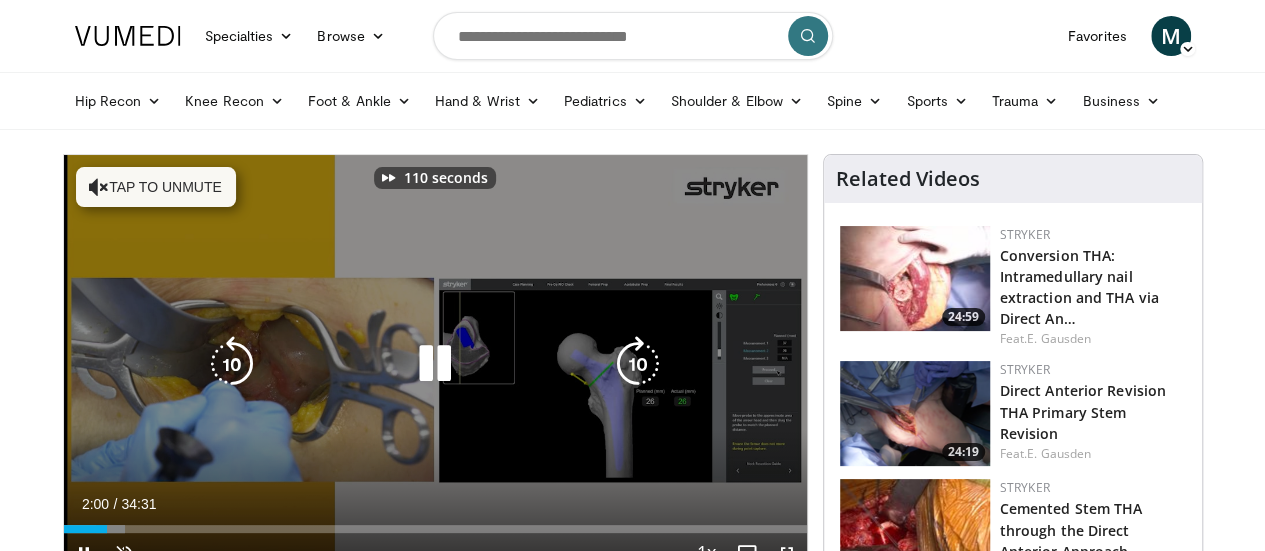 click at bounding box center [638, 364] 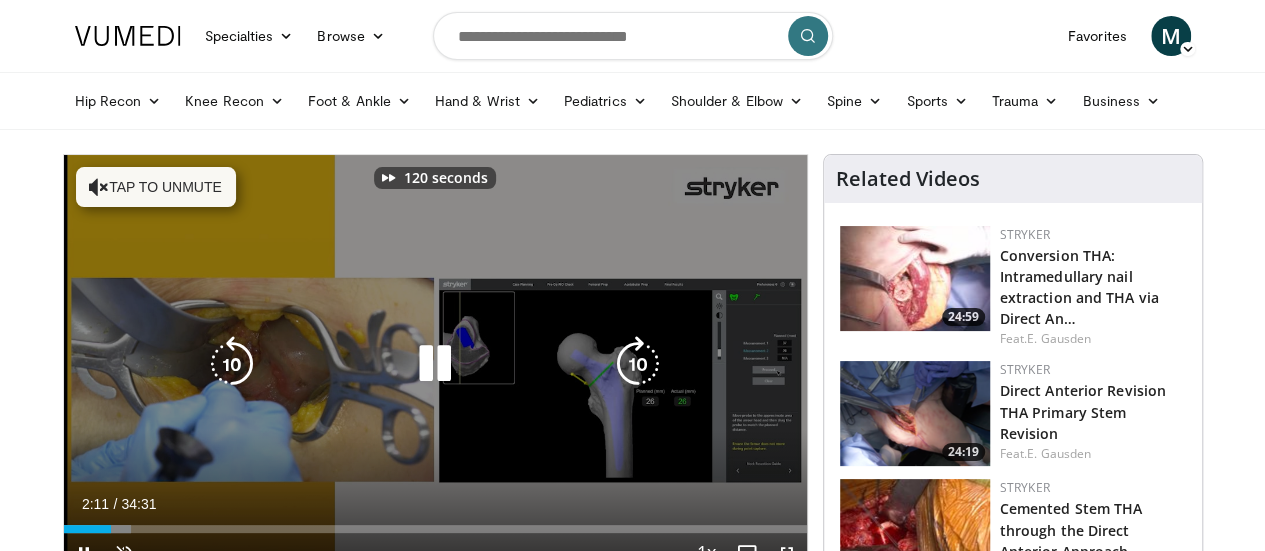 click at bounding box center [638, 364] 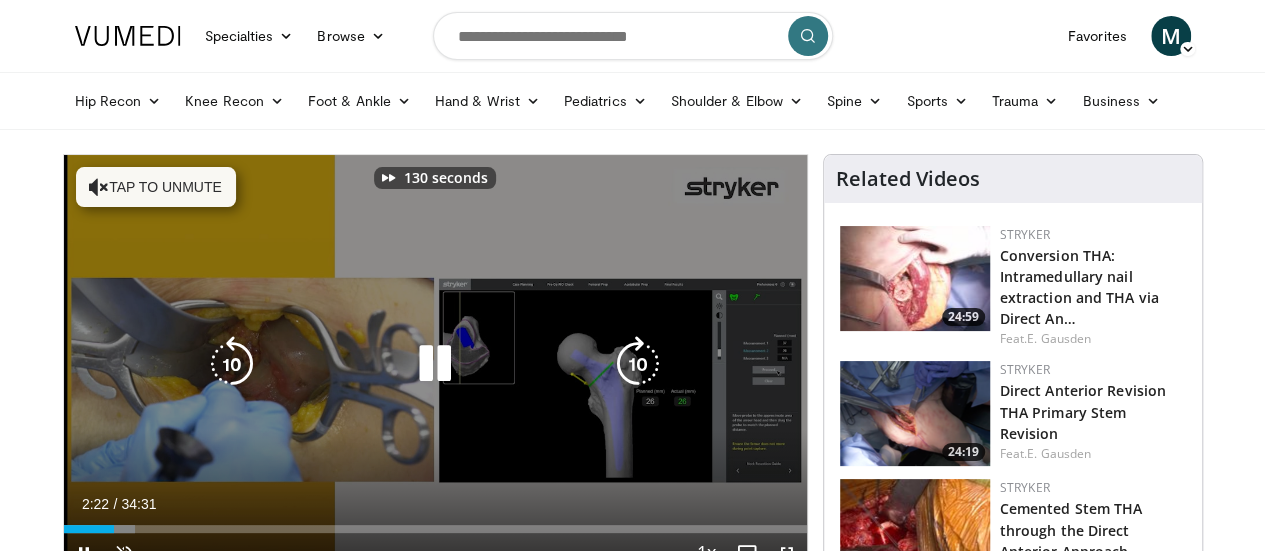 click at bounding box center [638, 364] 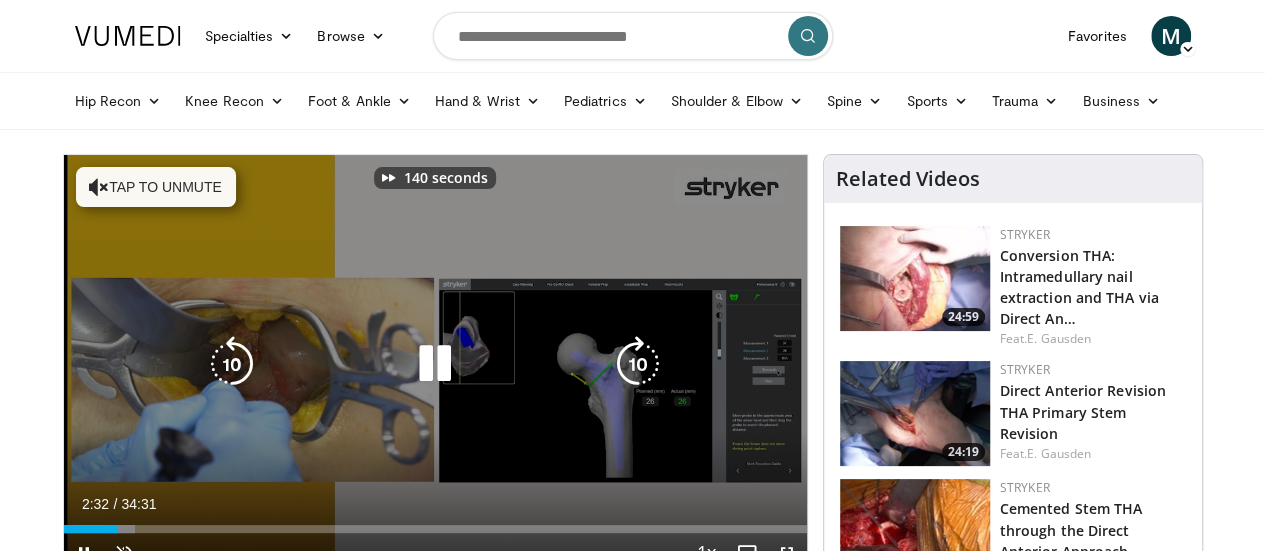 click at bounding box center (638, 364) 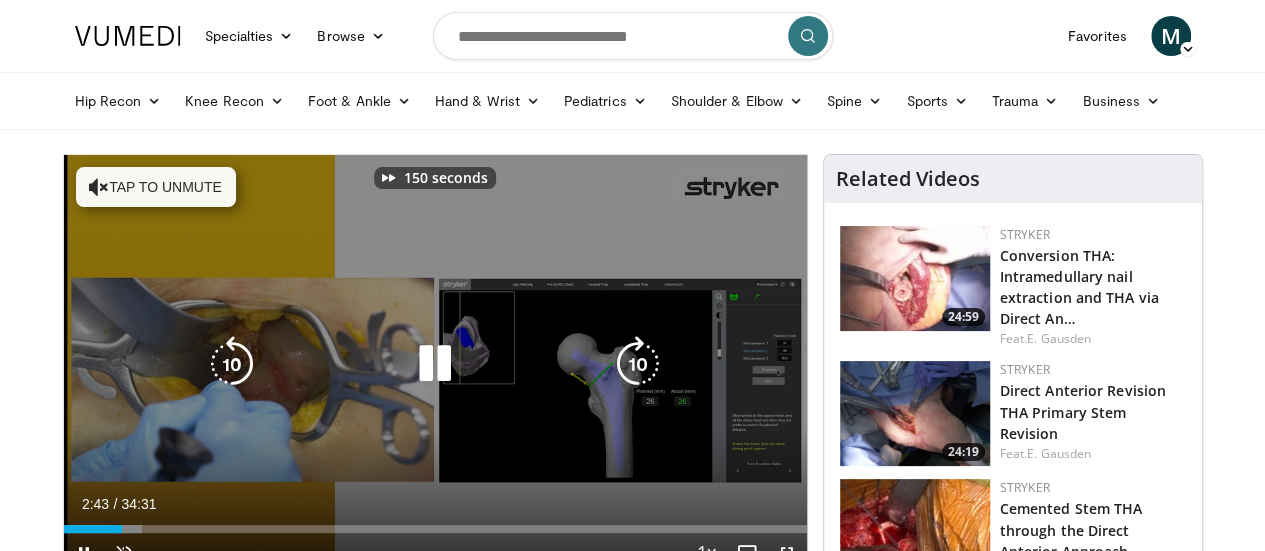 click at bounding box center (638, 364) 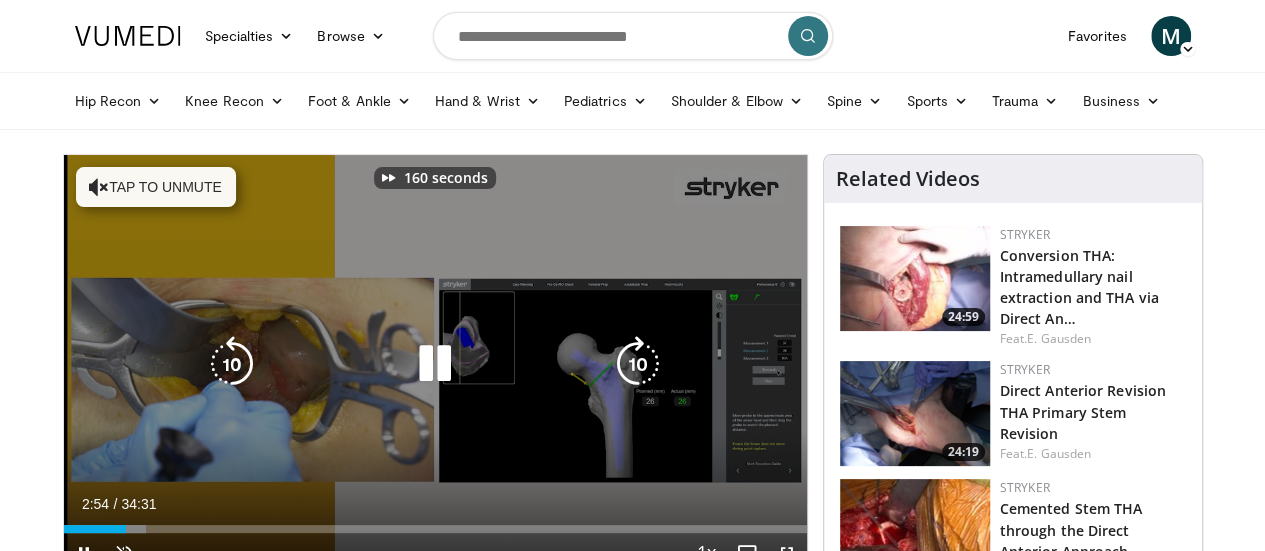 click at bounding box center (638, 364) 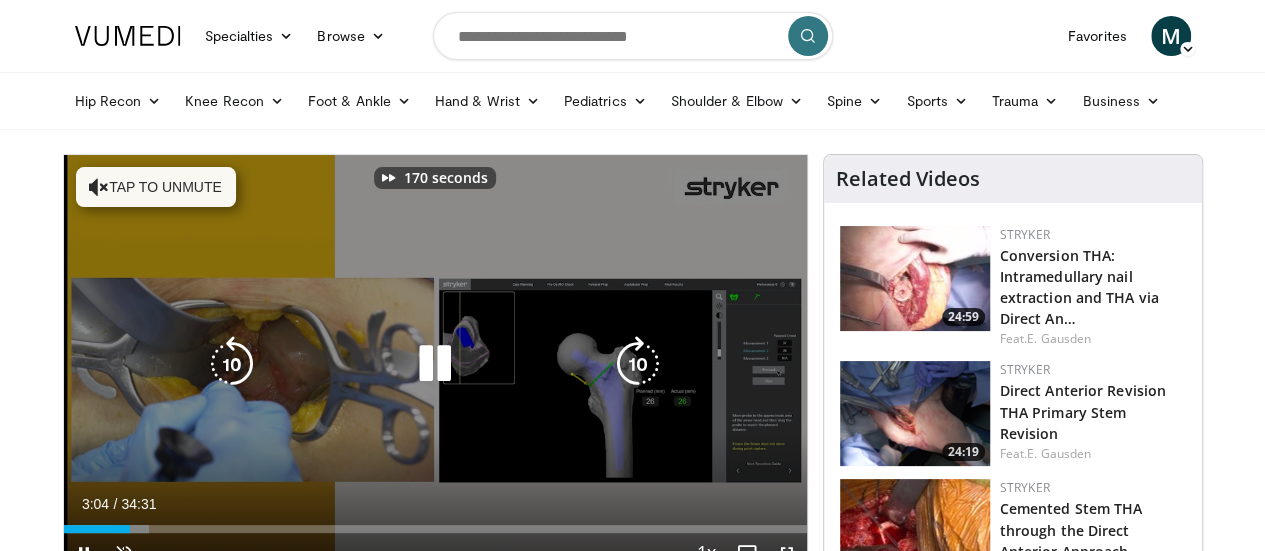 click at bounding box center (638, 364) 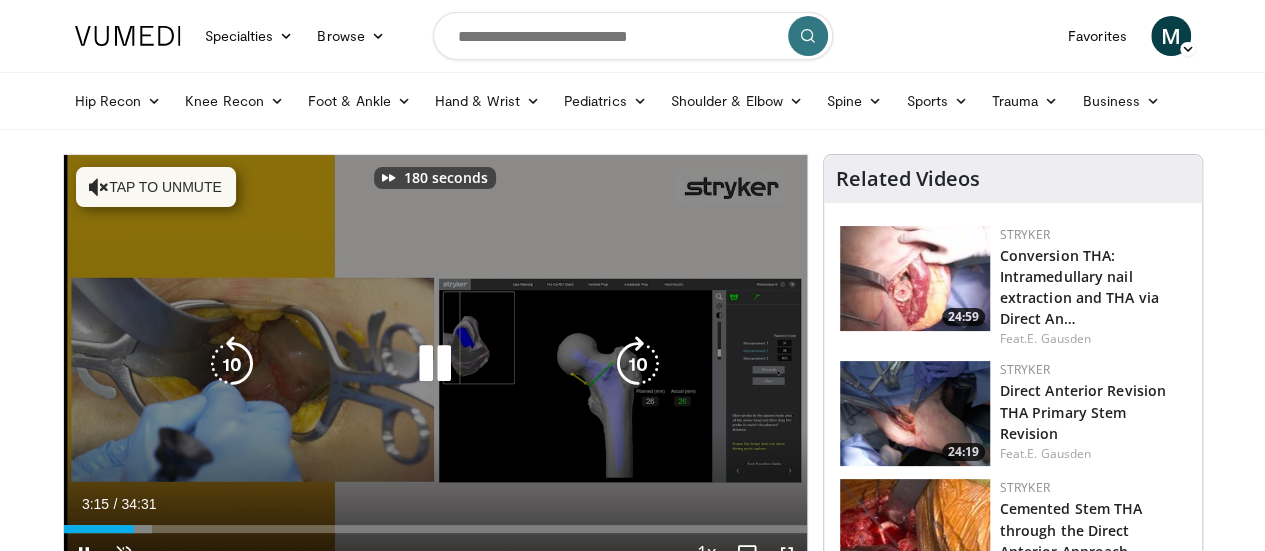 click at bounding box center [638, 364] 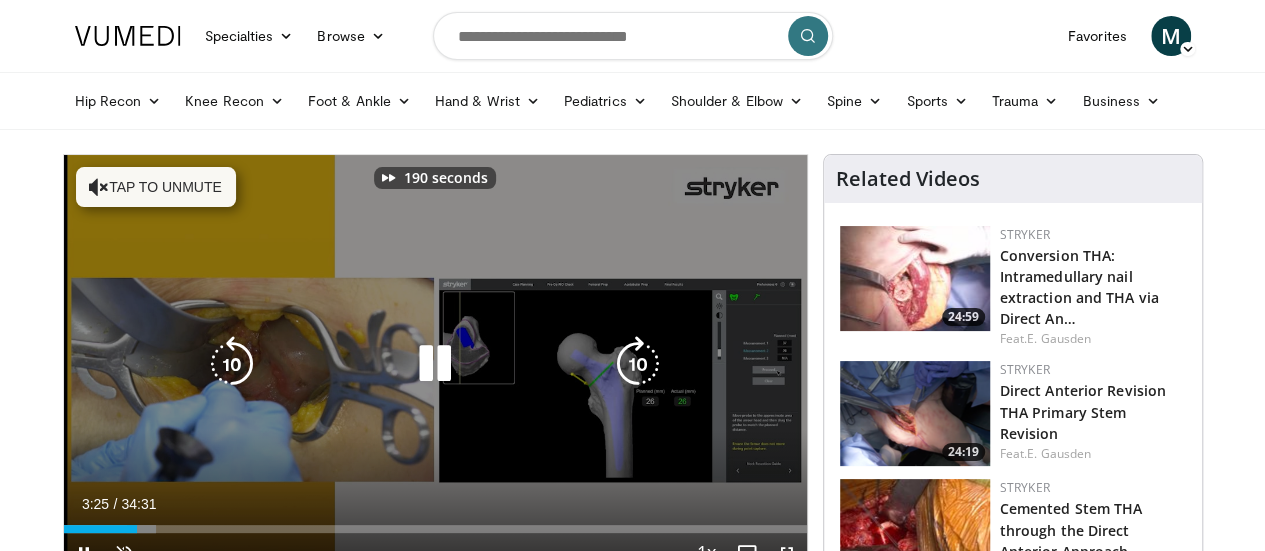 click at bounding box center [638, 364] 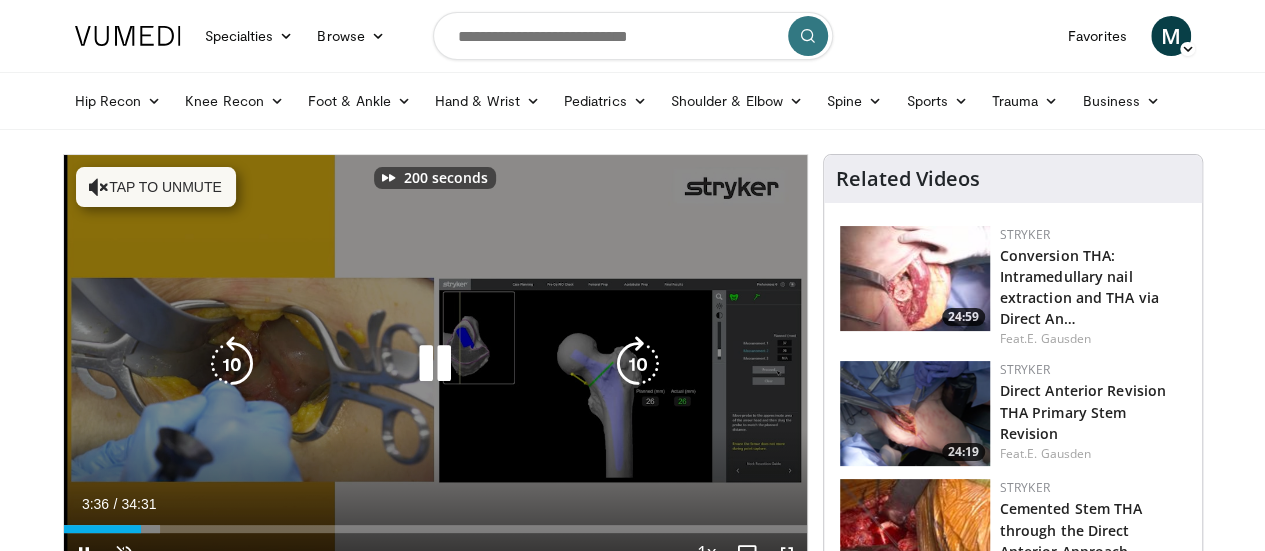 click at bounding box center [638, 364] 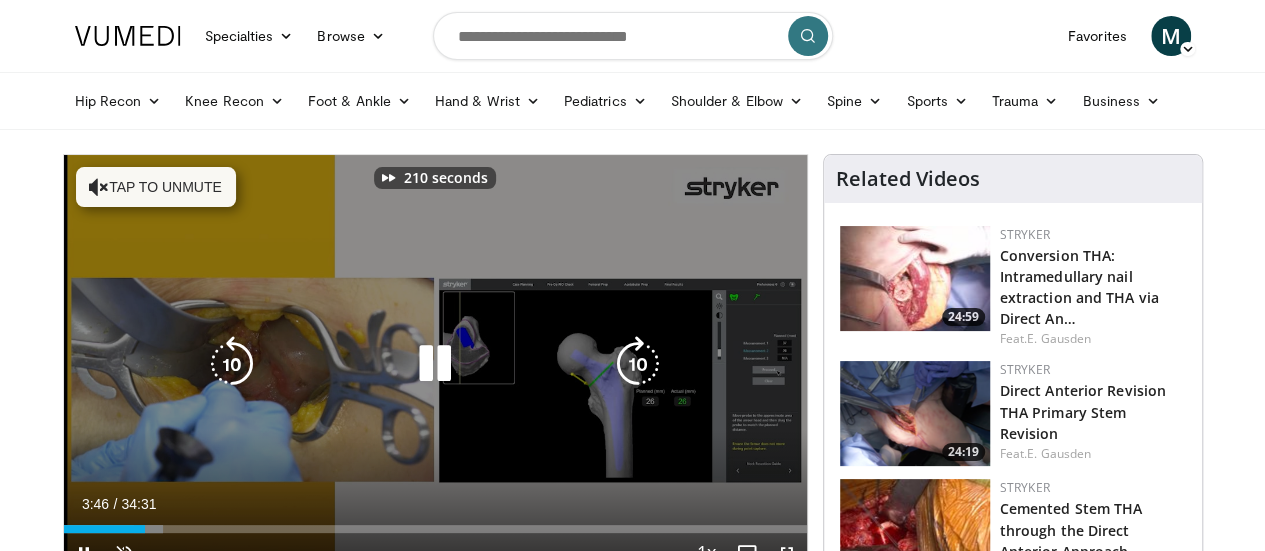 click at bounding box center (638, 364) 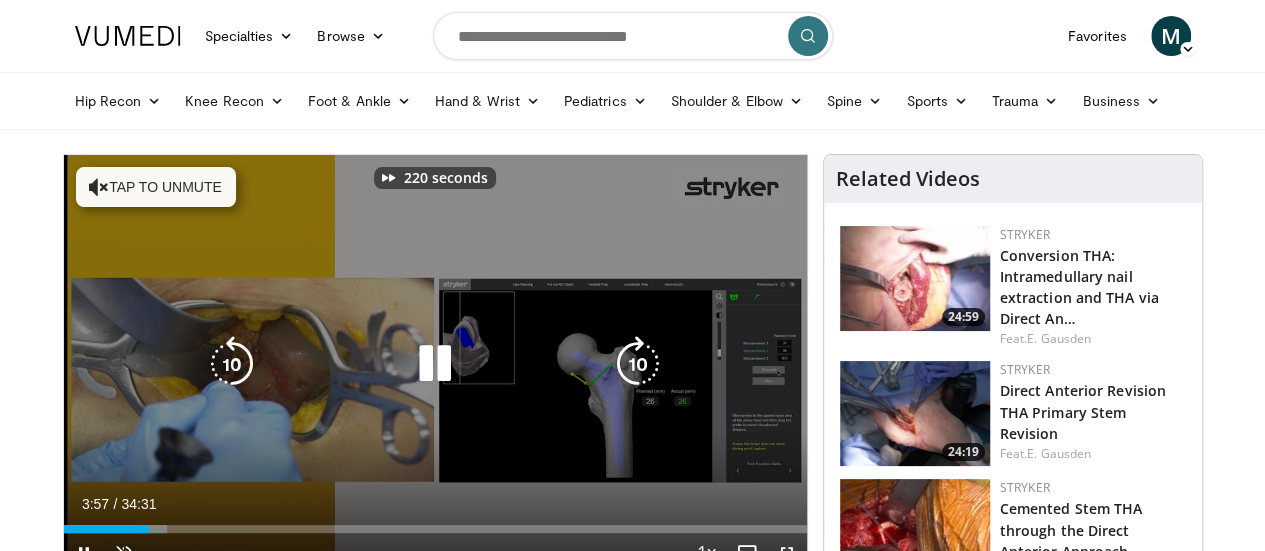 click at bounding box center (638, 364) 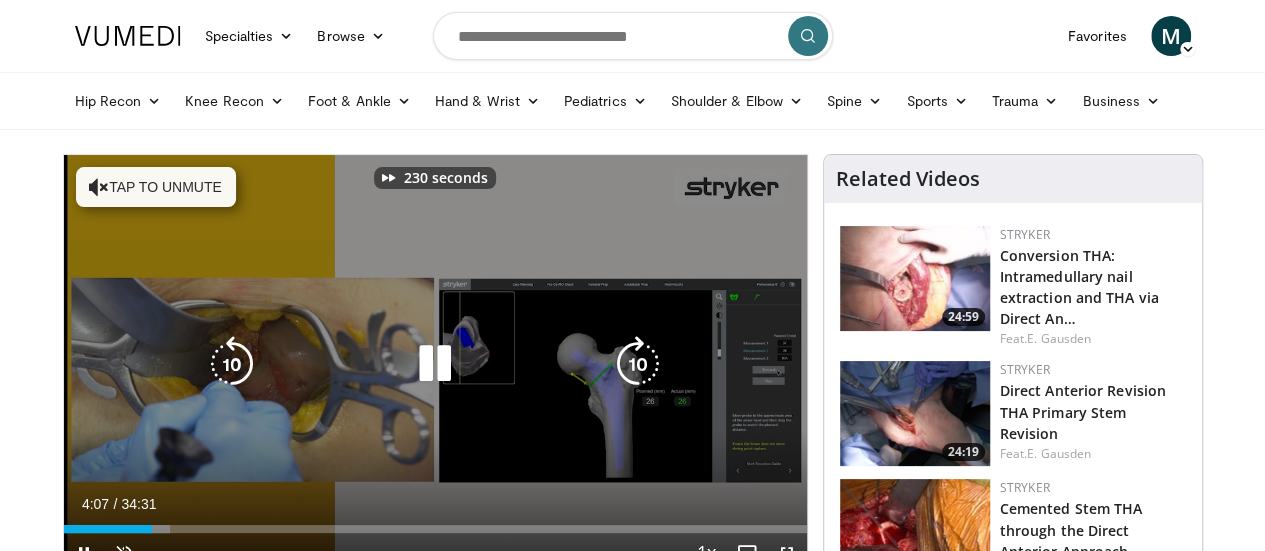 click at bounding box center (638, 364) 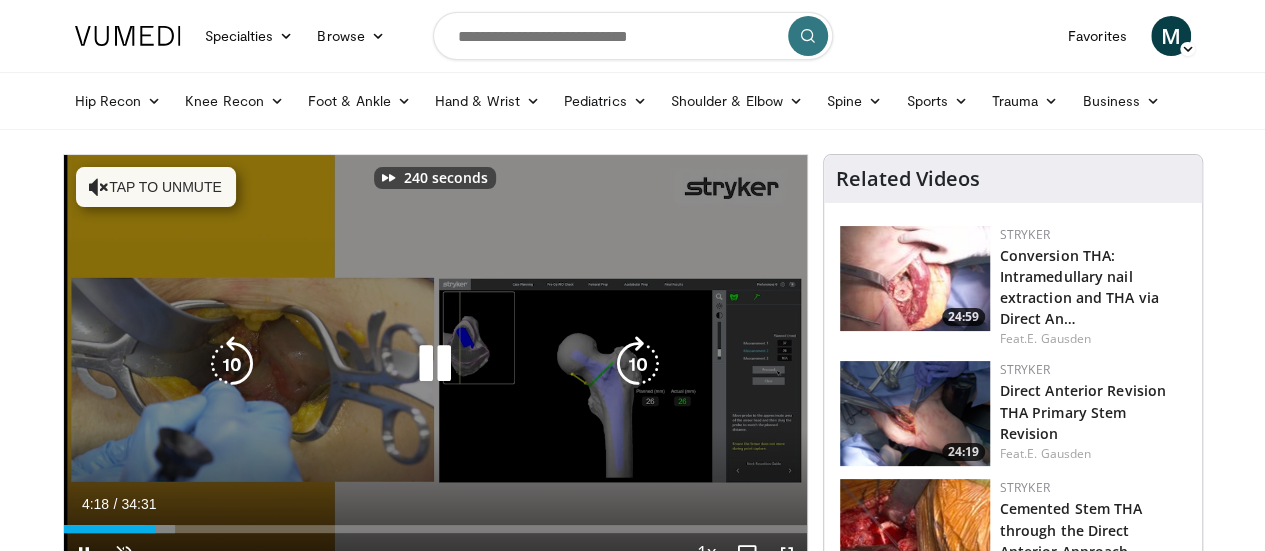 click at bounding box center [638, 364] 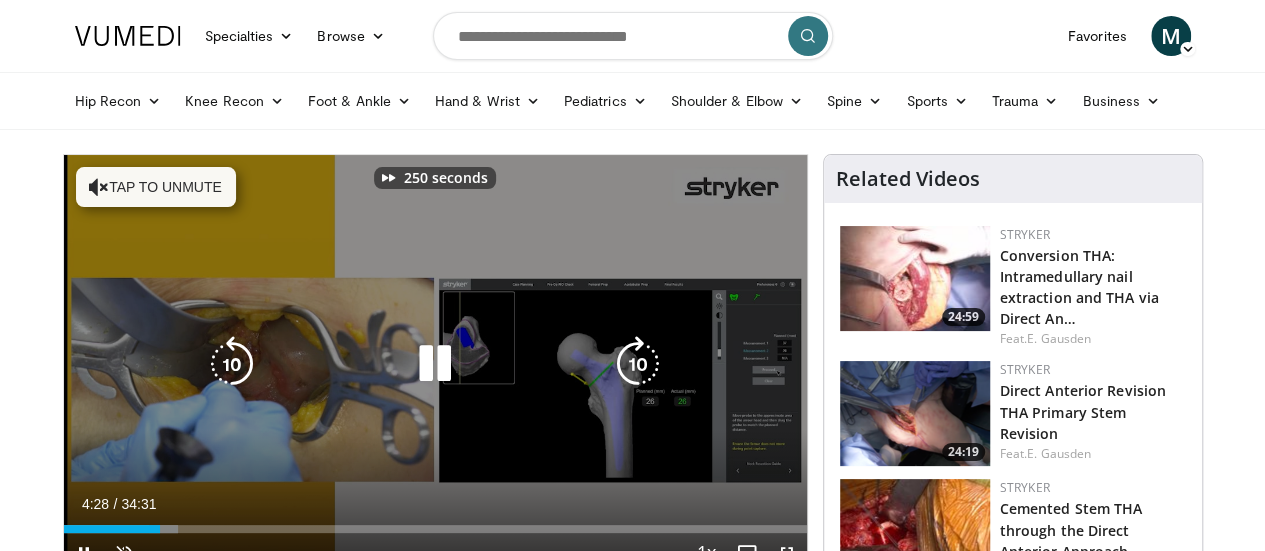 click at bounding box center (638, 364) 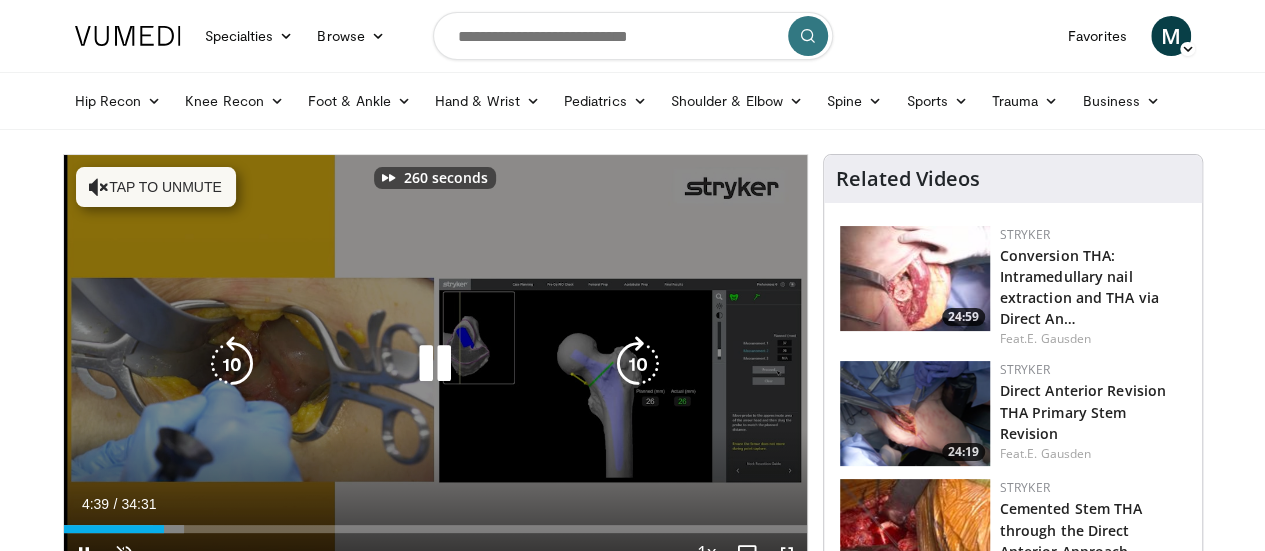 click at bounding box center [638, 364] 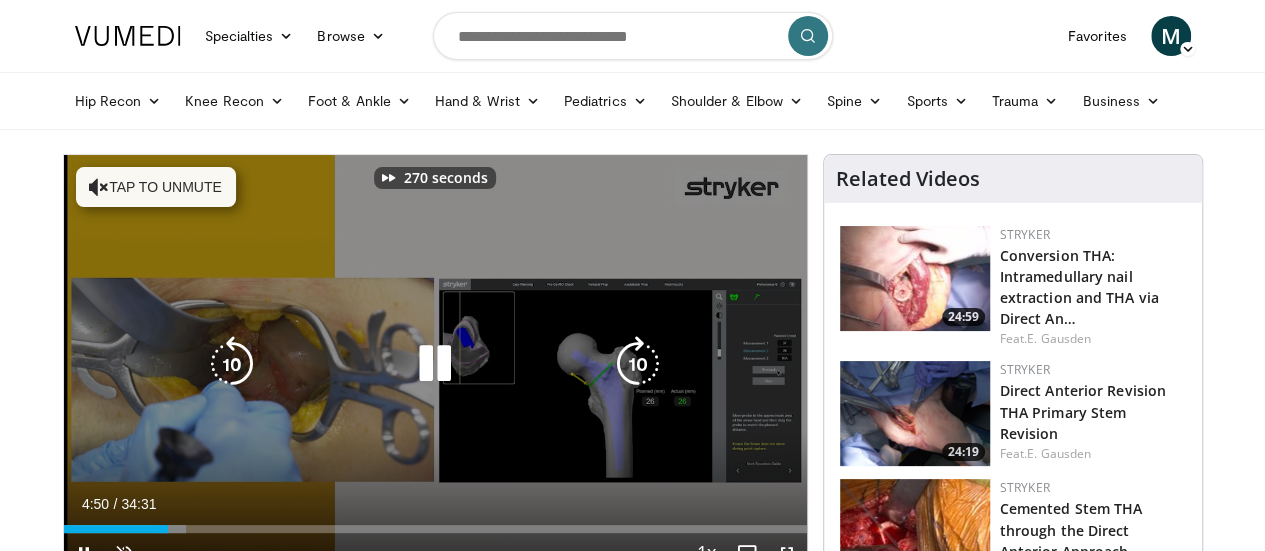 click at bounding box center [638, 364] 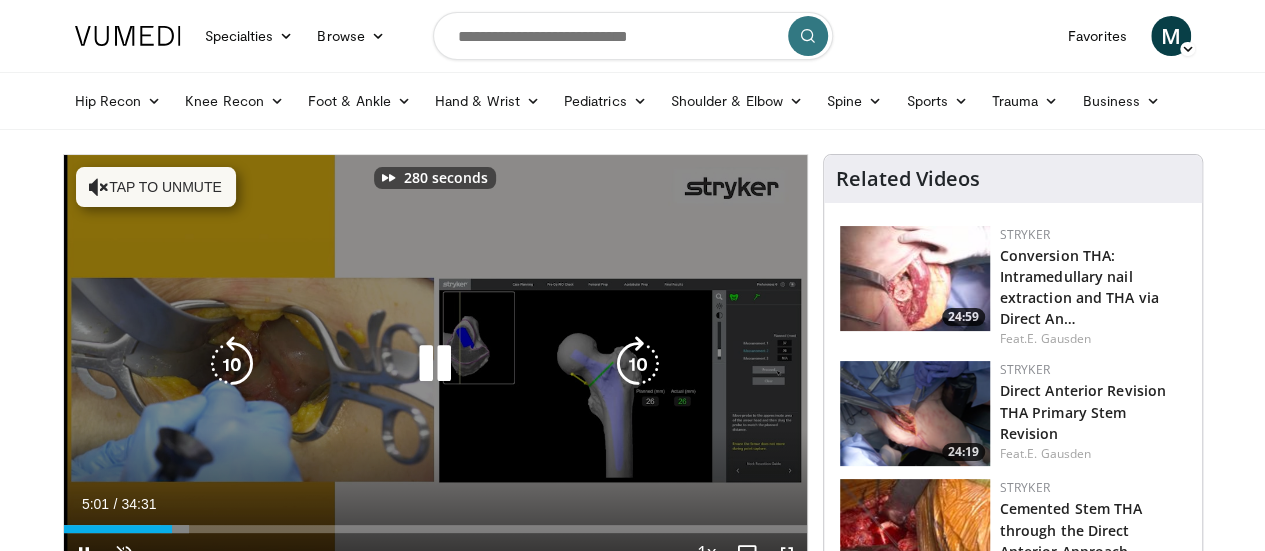 click at bounding box center (638, 364) 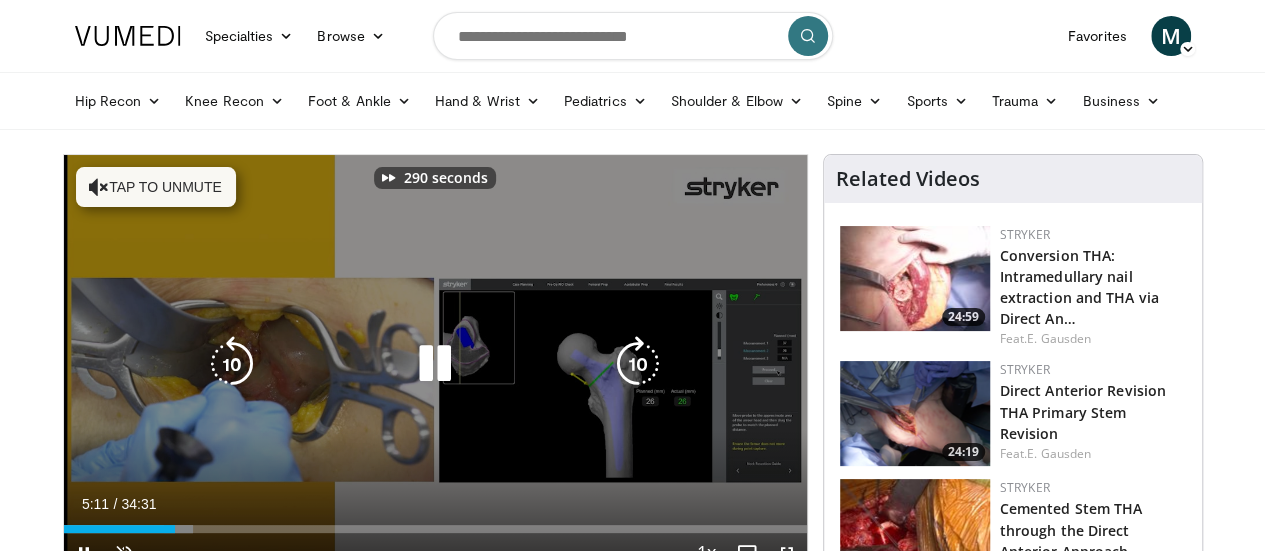 click at bounding box center (638, 364) 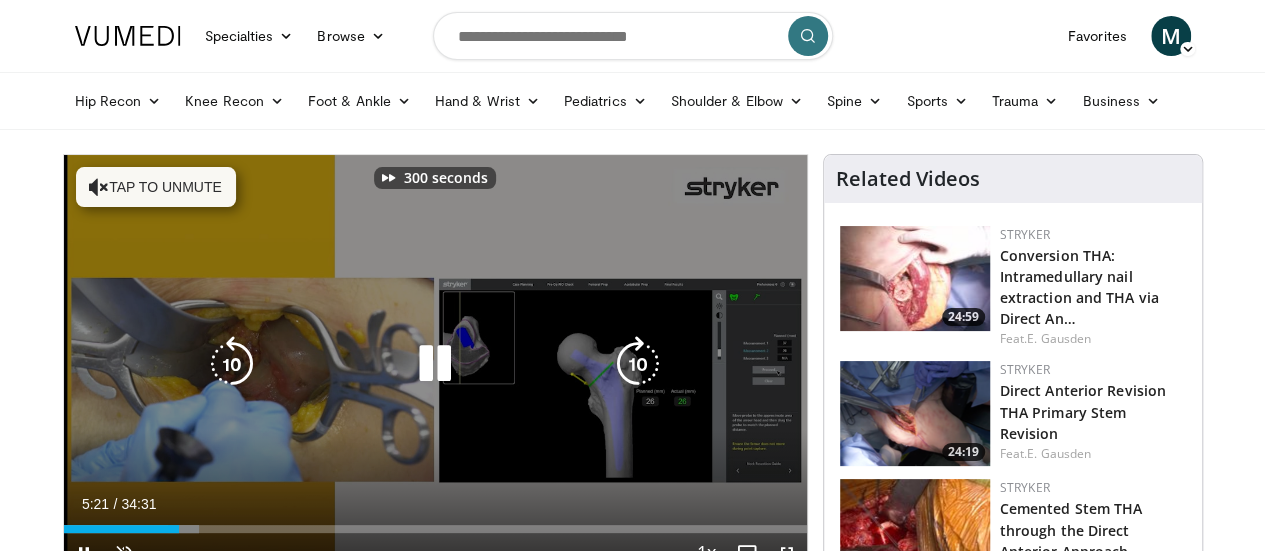 click at bounding box center (638, 364) 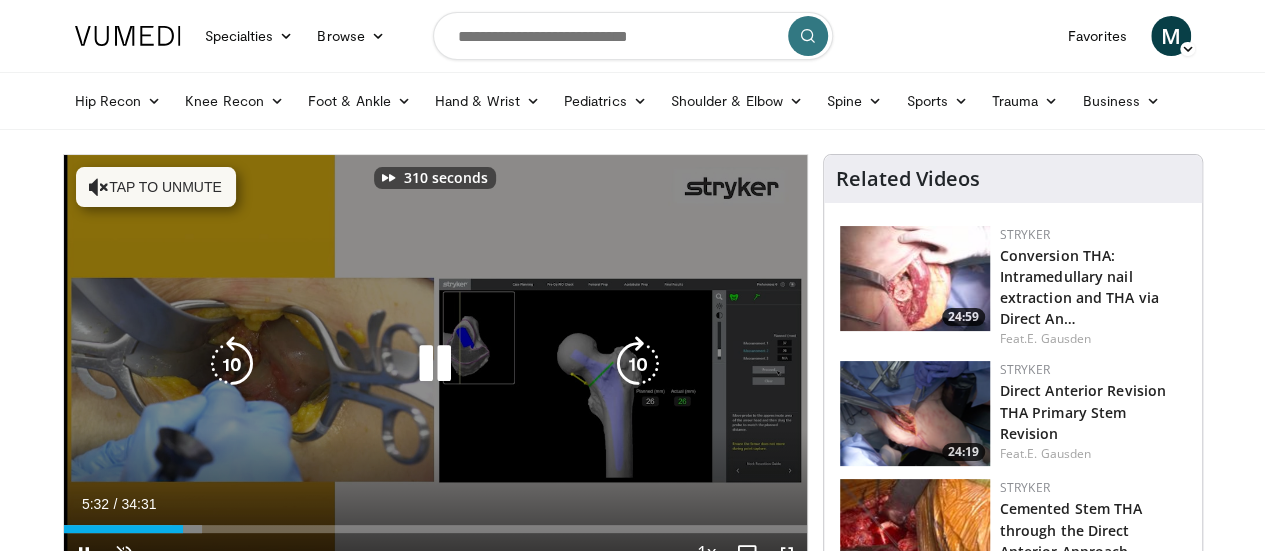click at bounding box center (638, 364) 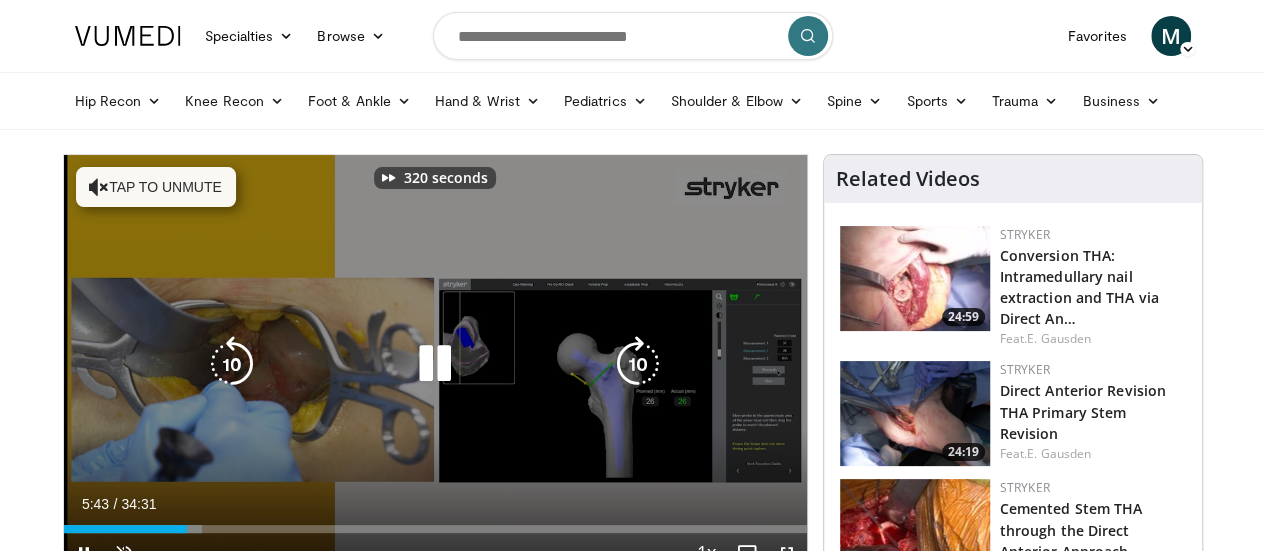 click at bounding box center [638, 364] 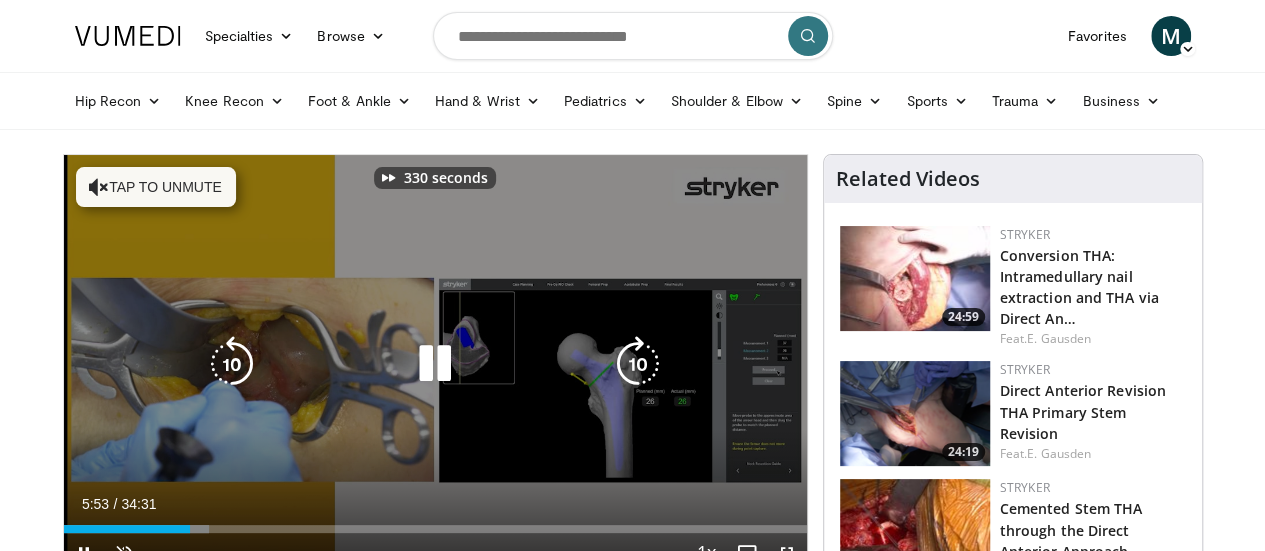 click at bounding box center (638, 364) 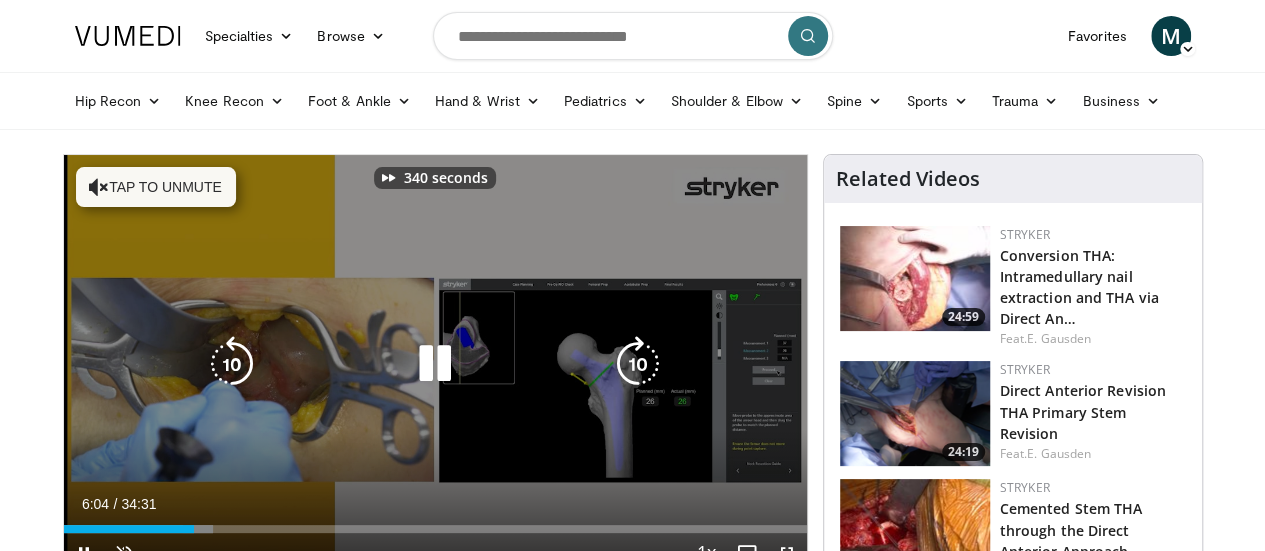 click at bounding box center (638, 364) 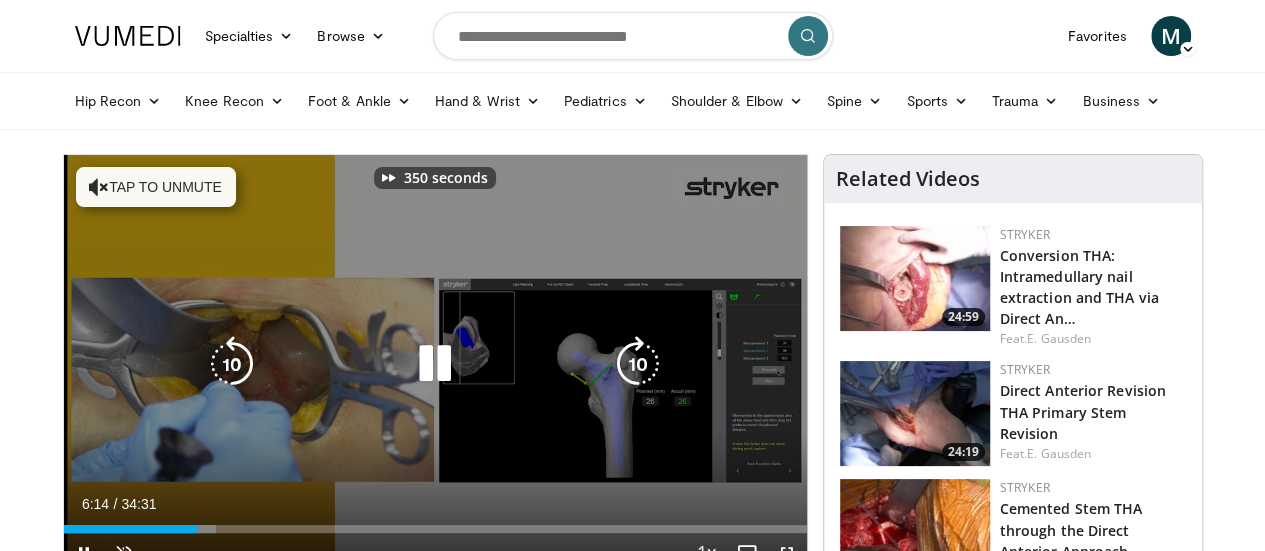 click at bounding box center (638, 364) 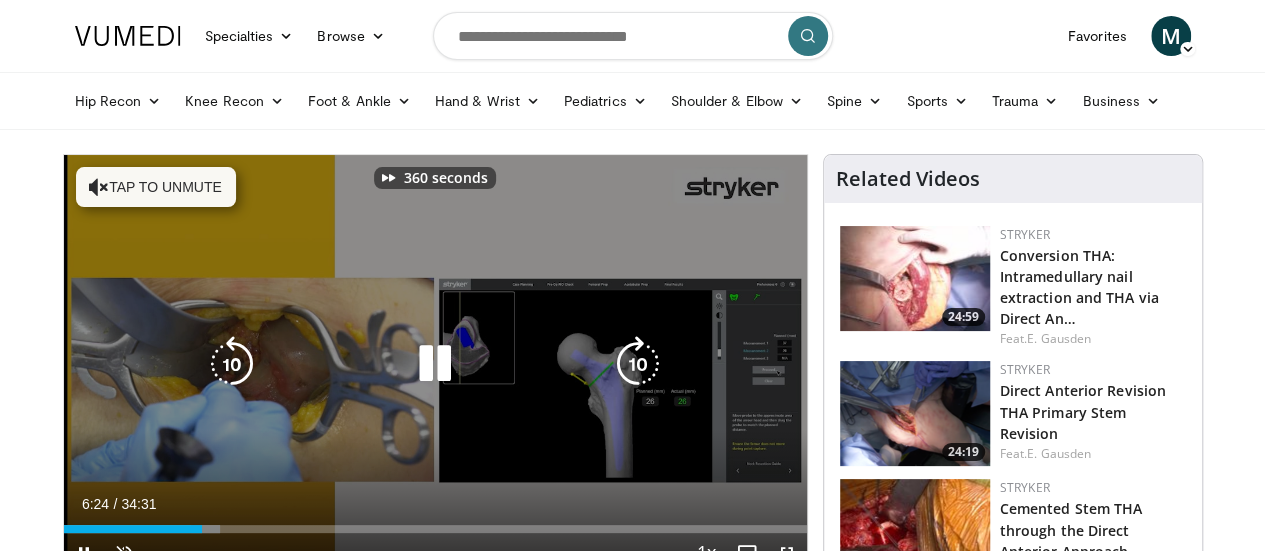 click at bounding box center [638, 364] 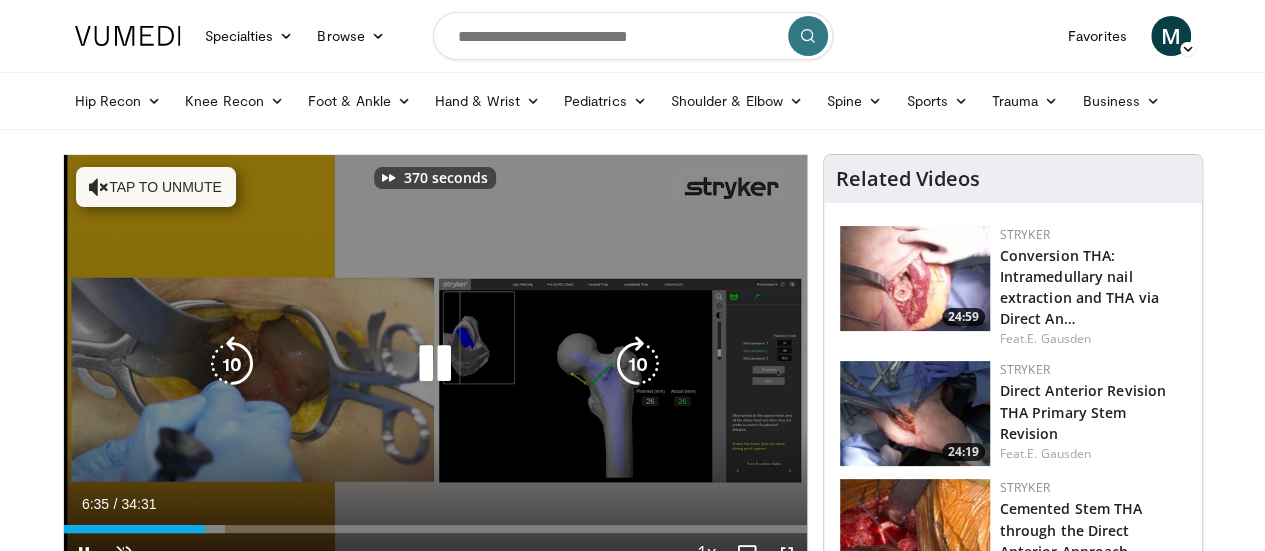 click at bounding box center [638, 364] 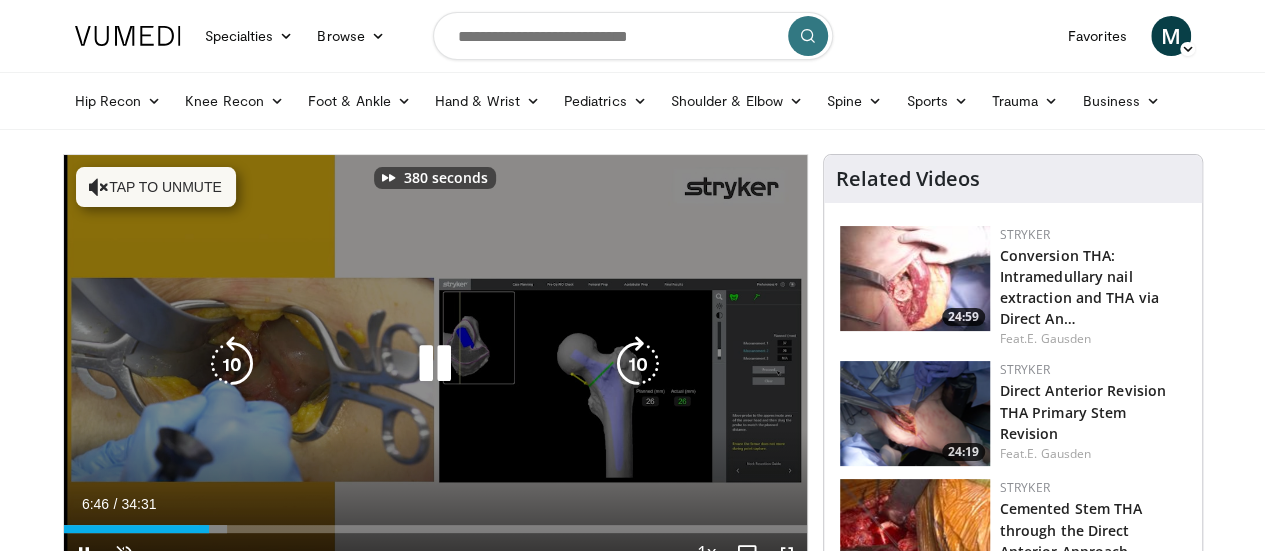 click at bounding box center [638, 364] 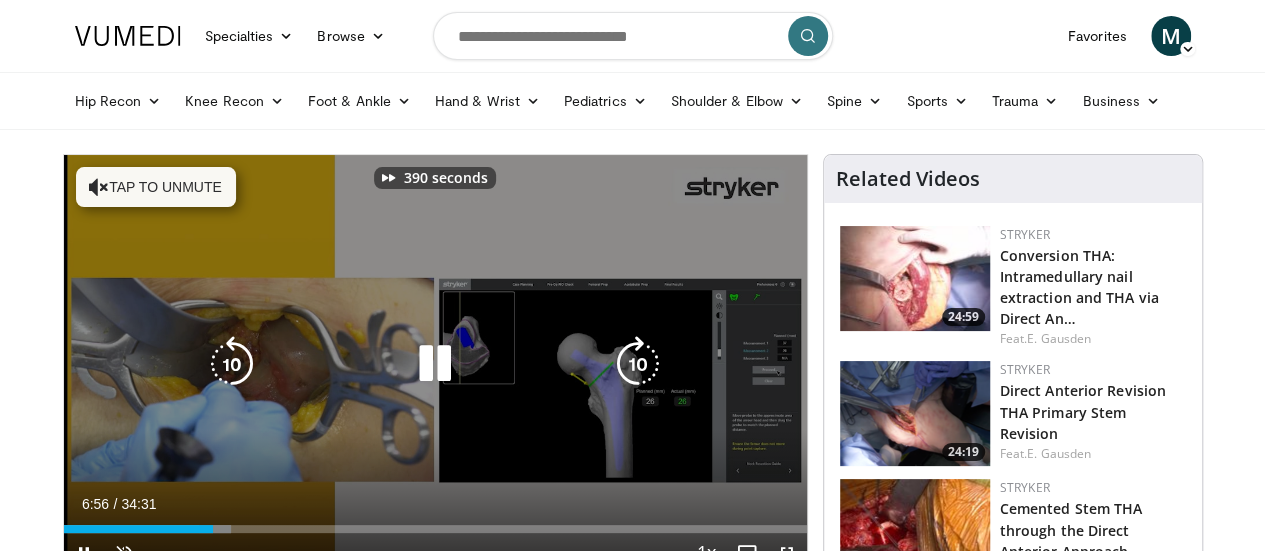 click at bounding box center [638, 364] 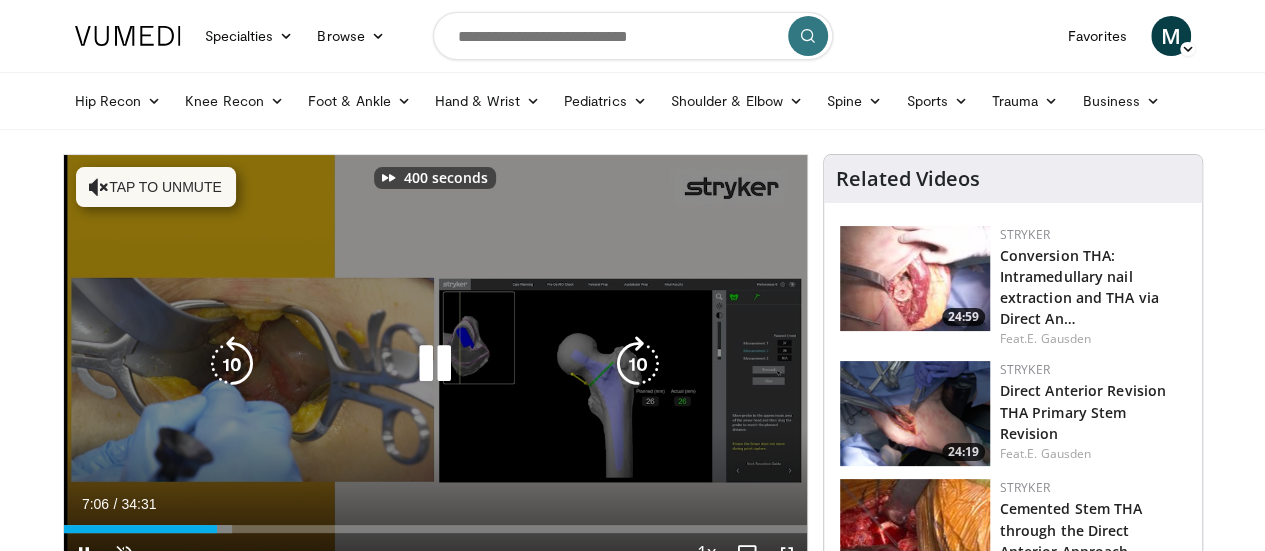click at bounding box center (638, 364) 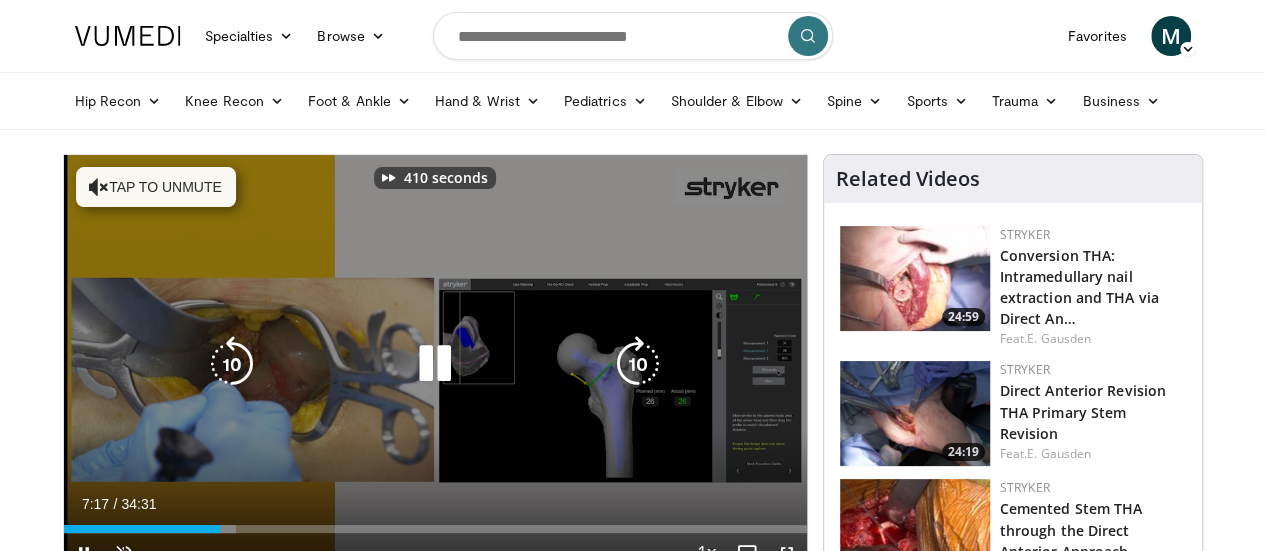 click at bounding box center [638, 364] 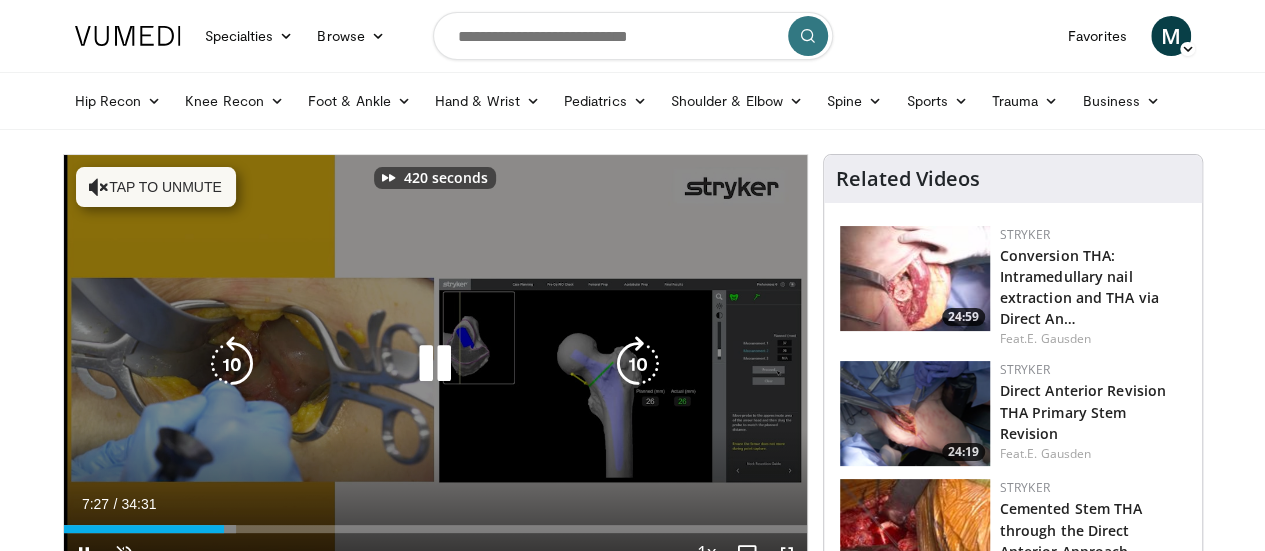 click at bounding box center (638, 364) 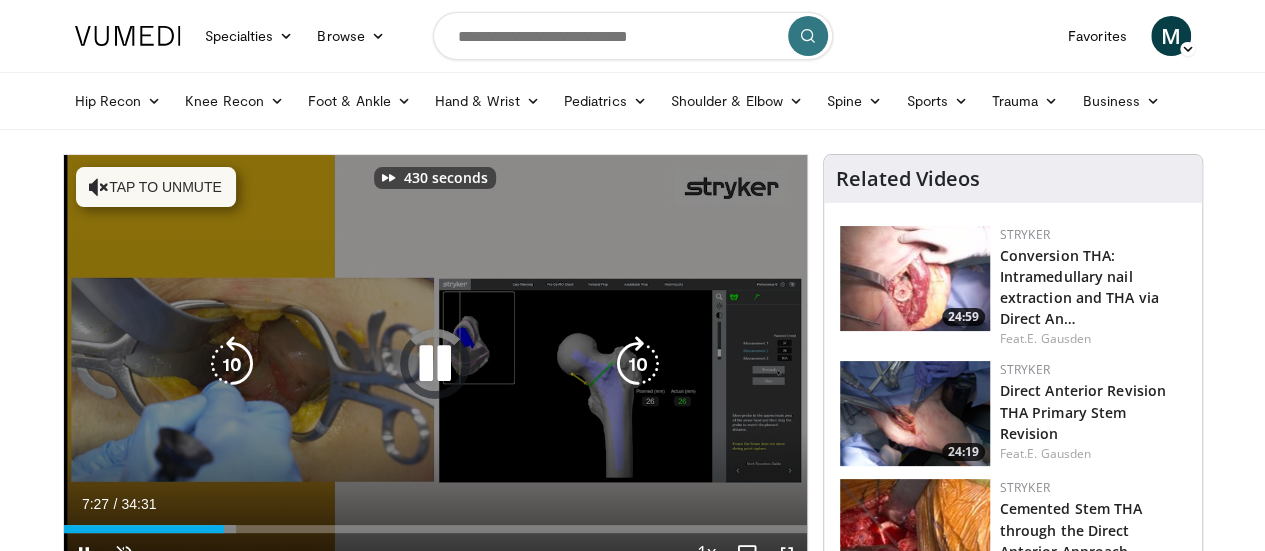 click at bounding box center [638, 364] 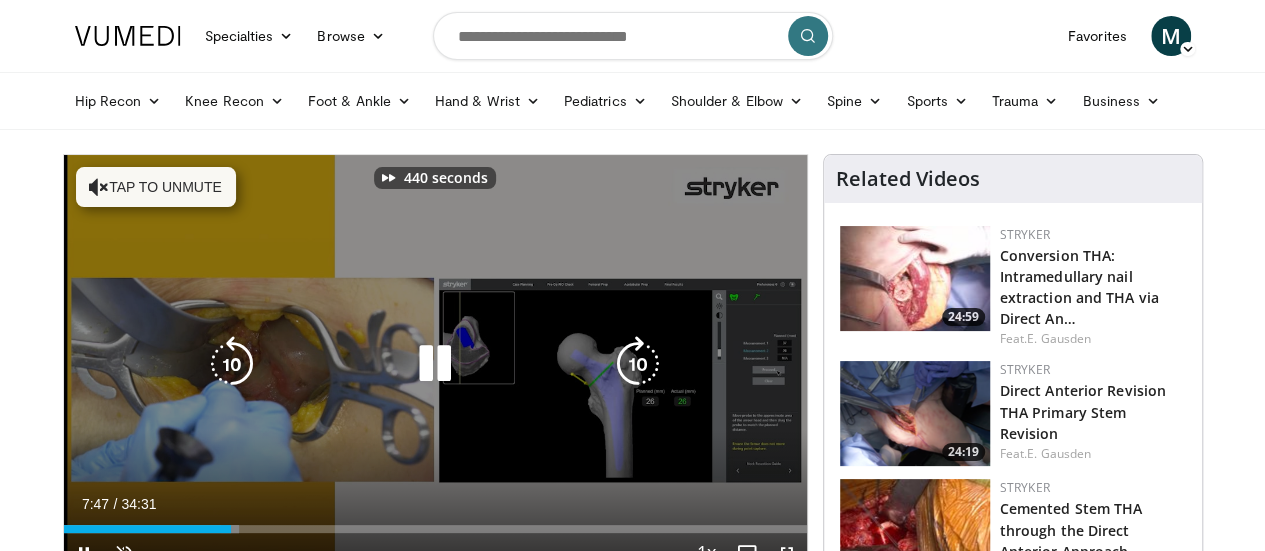 click at bounding box center [638, 364] 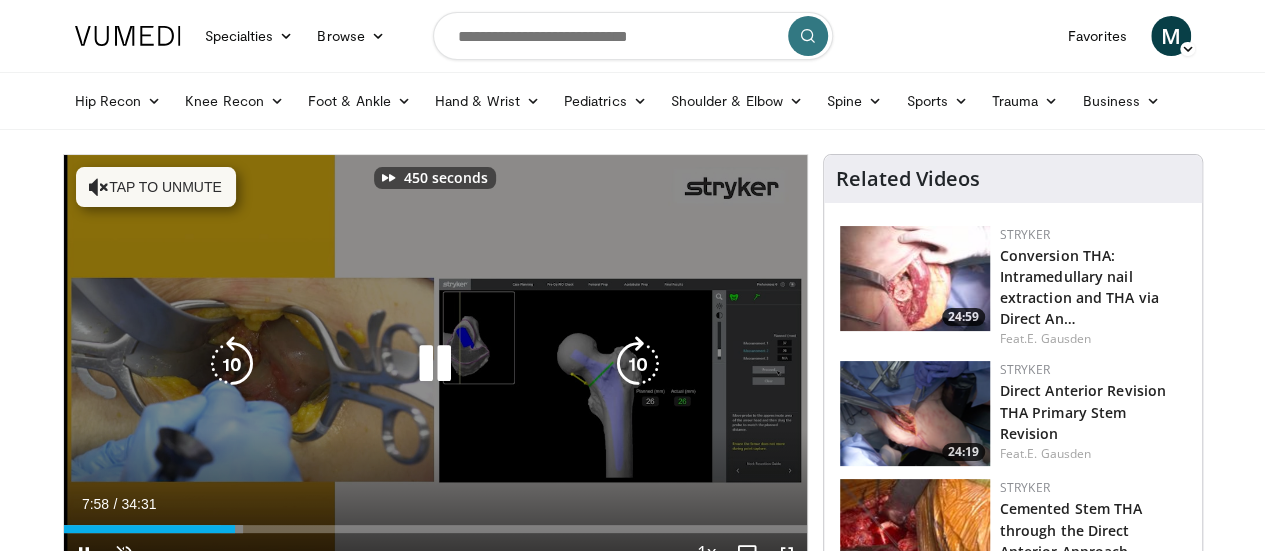 click at bounding box center (638, 364) 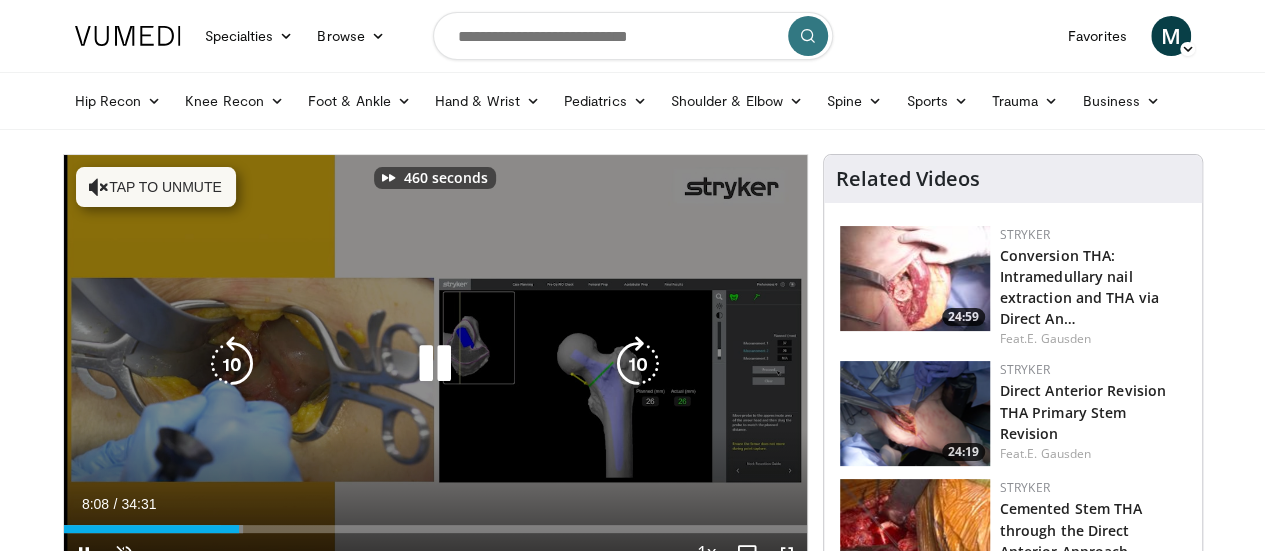 click at bounding box center [638, 364] 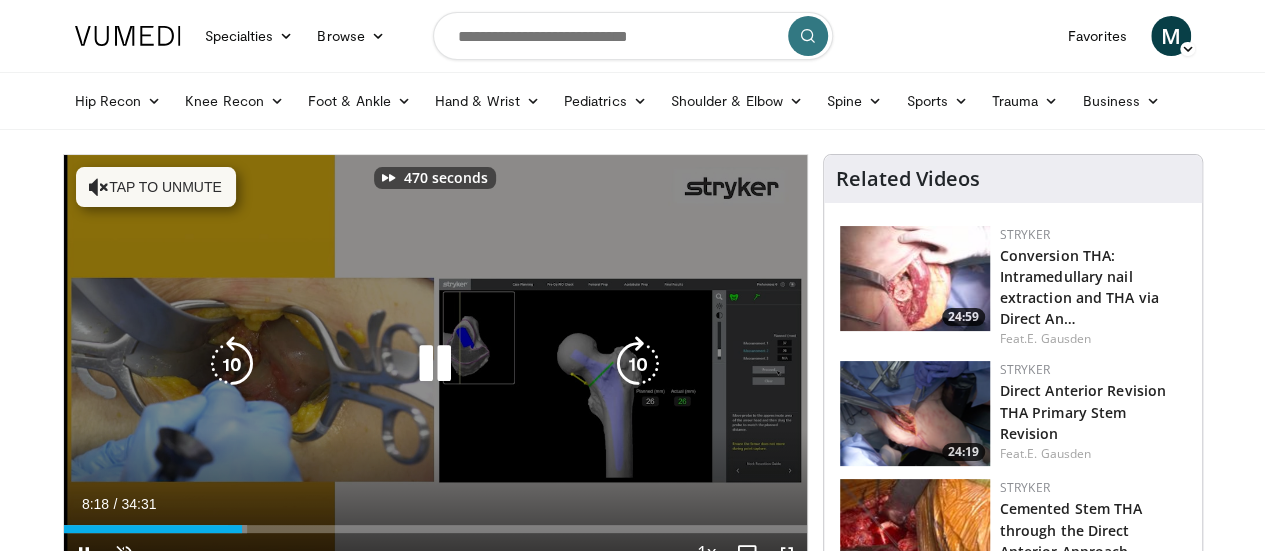 click at bounding box center [638, 364] 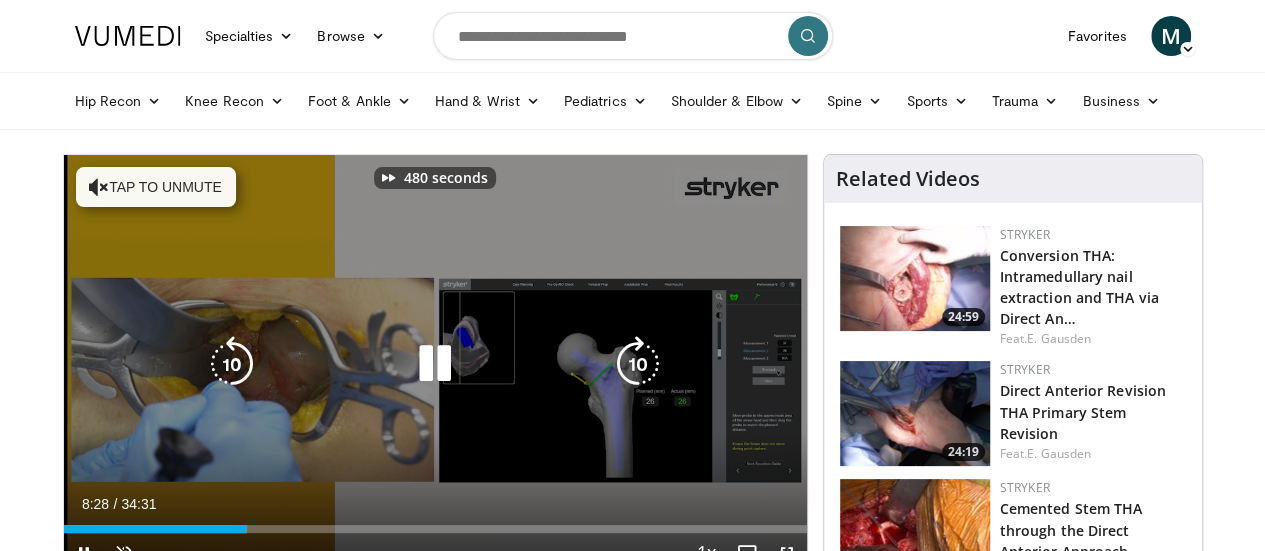 click at bounding box center (638, 364) 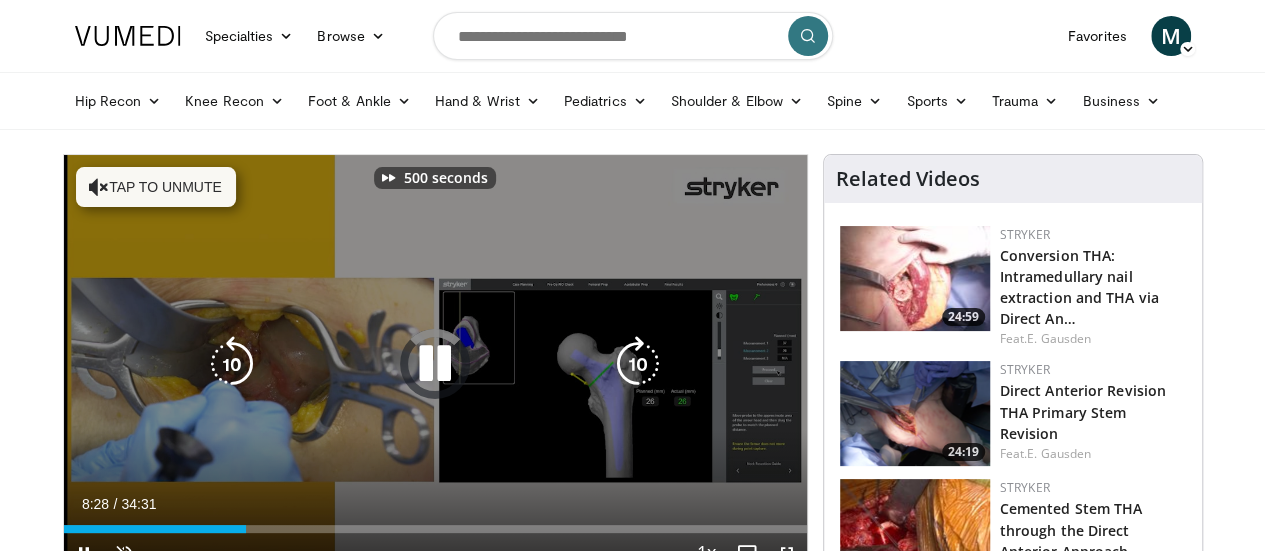 click at bounding box center (638, 364) 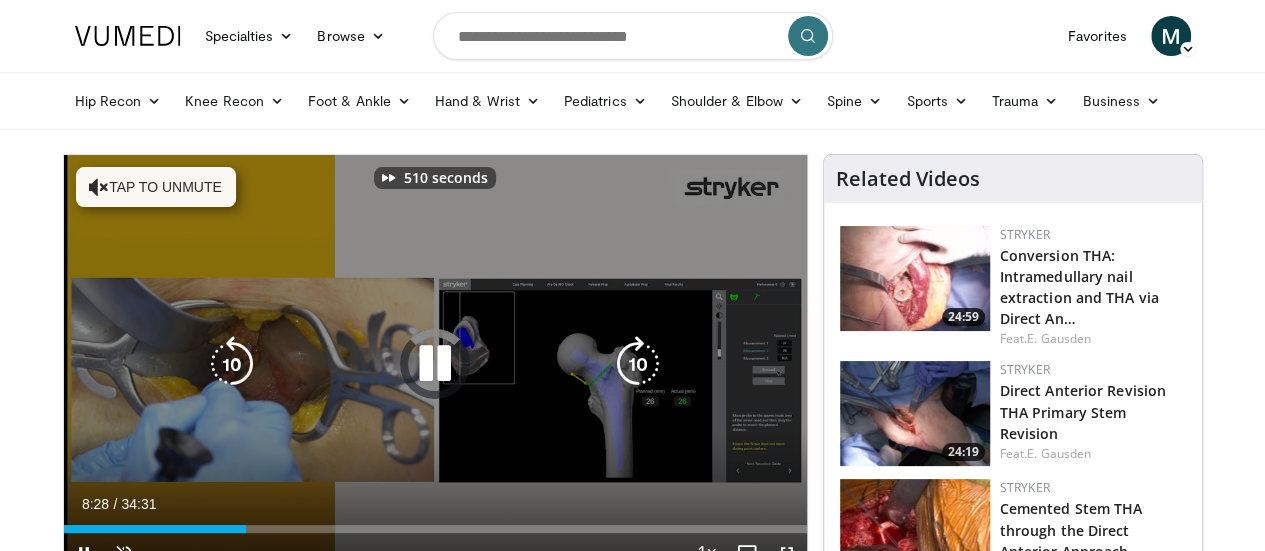 click at bounding box center [638, 364] 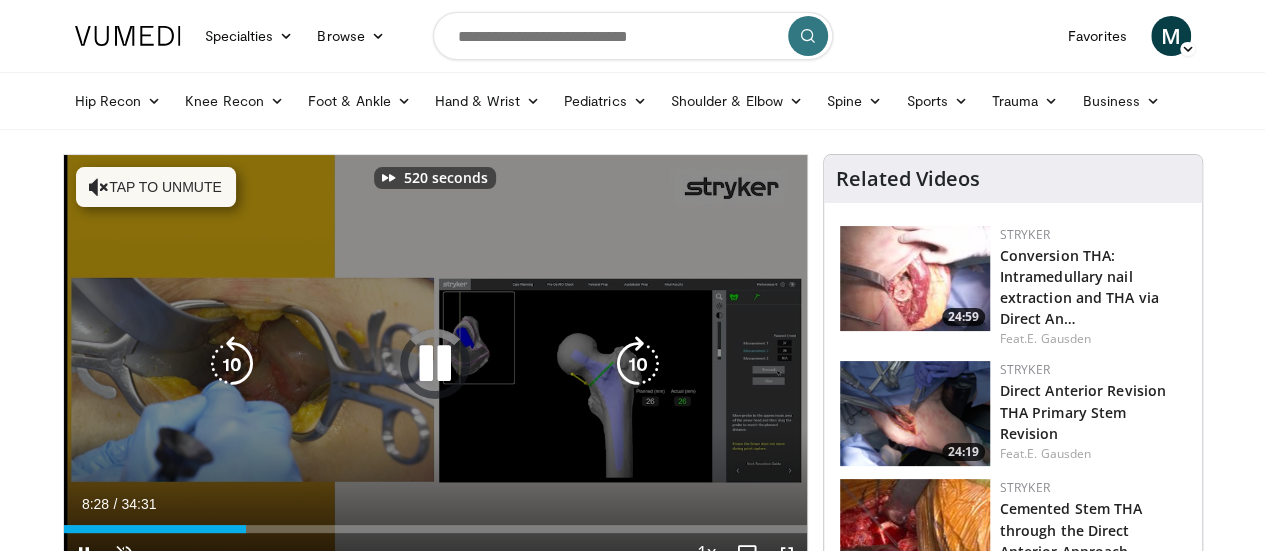 click at bounding box center [638, 364] 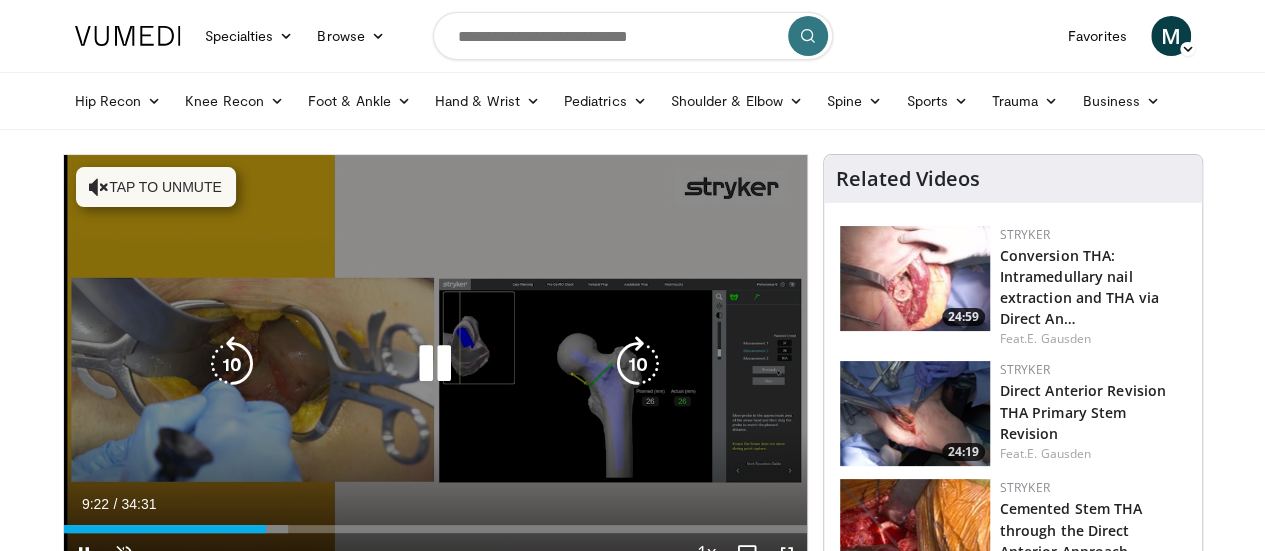 click at bounding box center (638, 364) 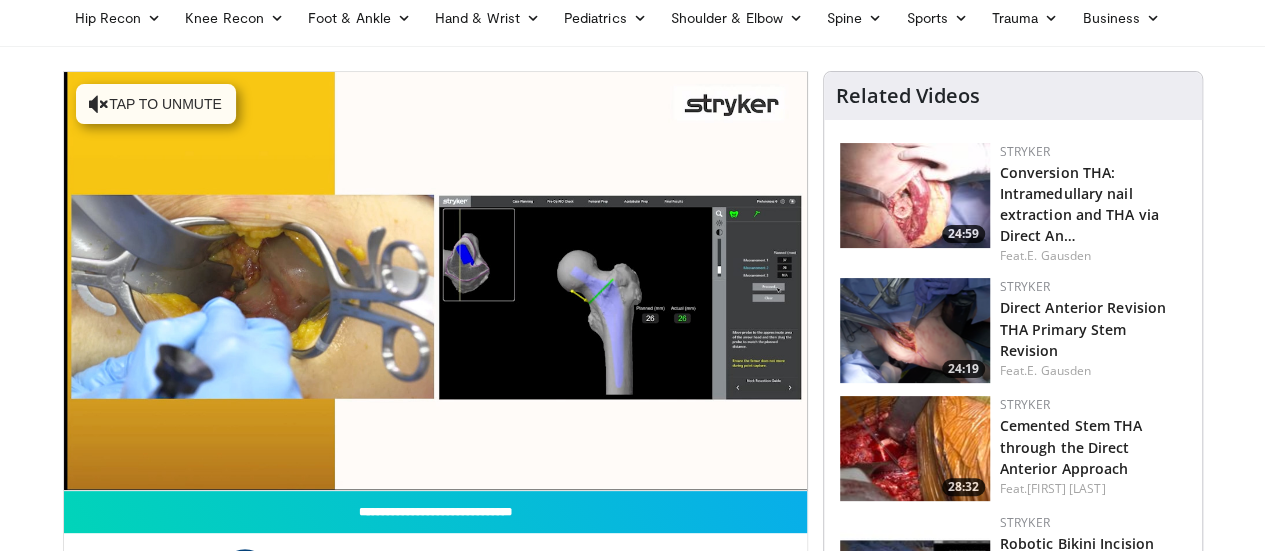 scroll, scrollTop: 101, scrollLeft: 0, axis: vertical 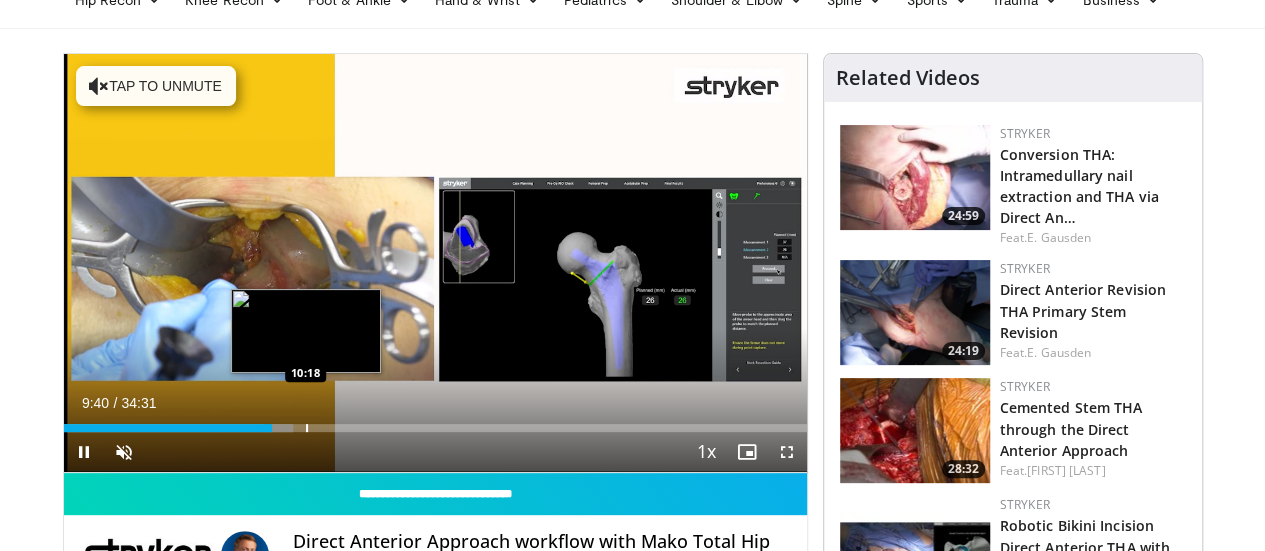 click at bounding box center [307, 428] 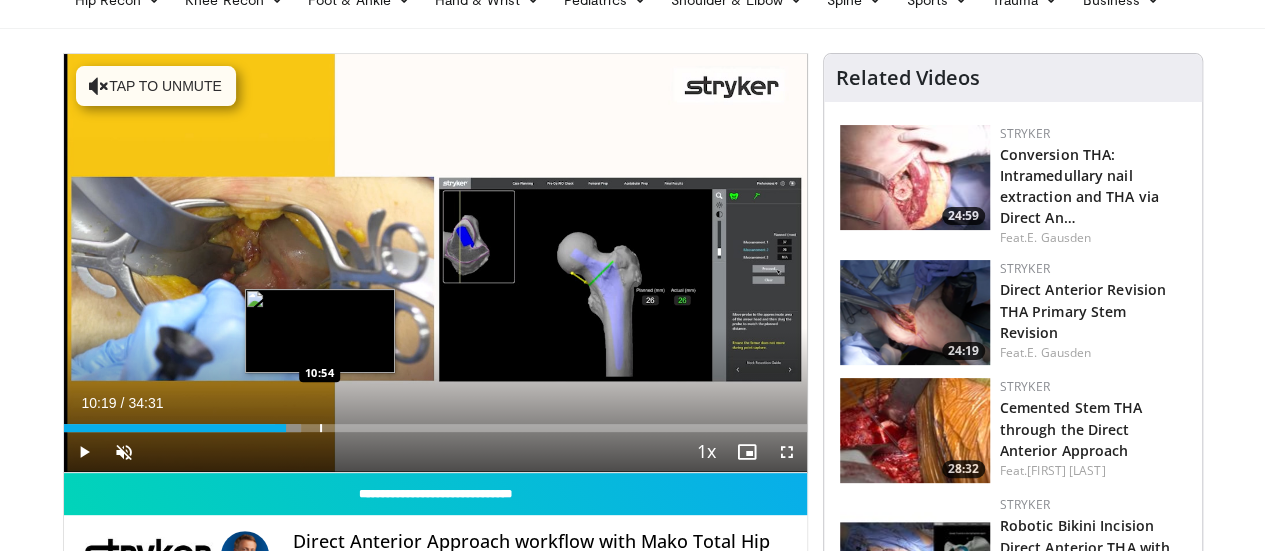 click at bounding box center (321, 428) 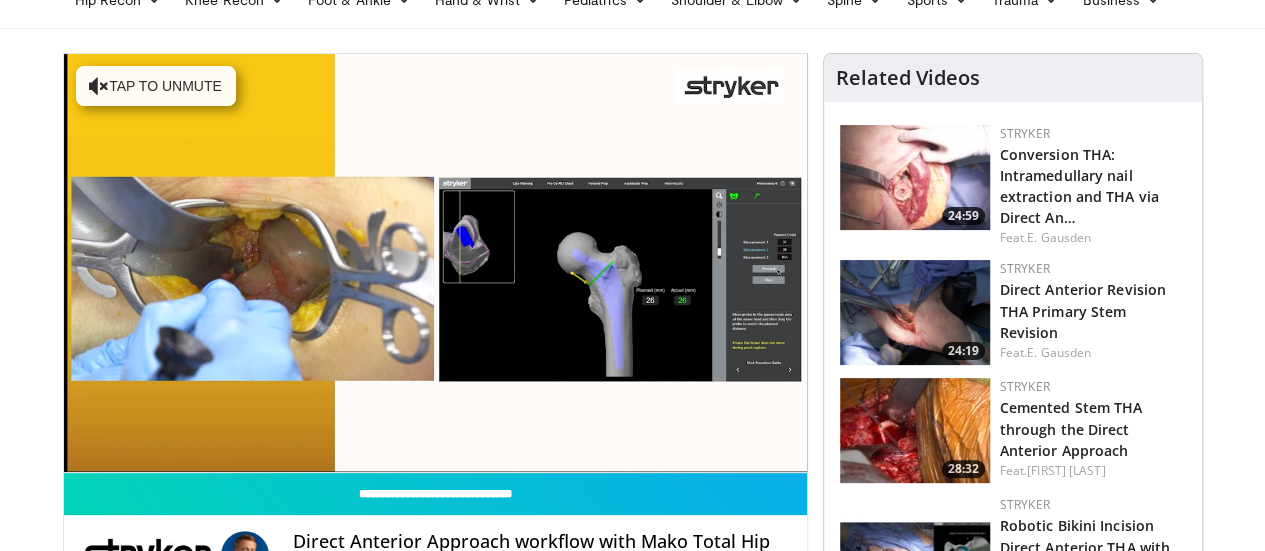 click on "**********" at bounding box center (435, 263) 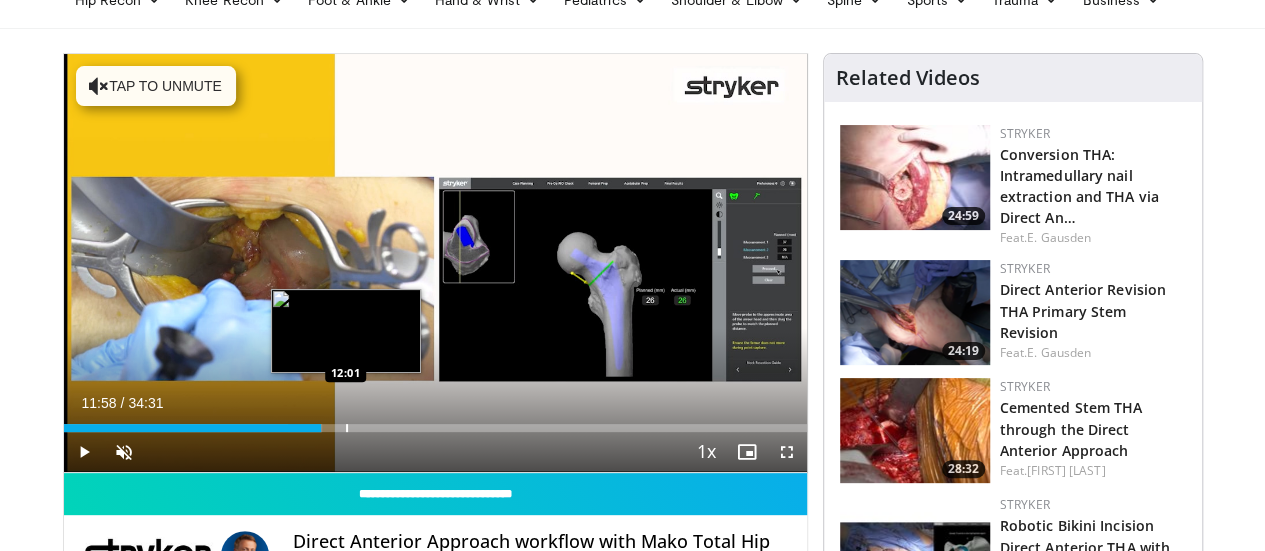 click on "Loaded :  34.80% 11:58 12:01" at bounding box center [435, 428] 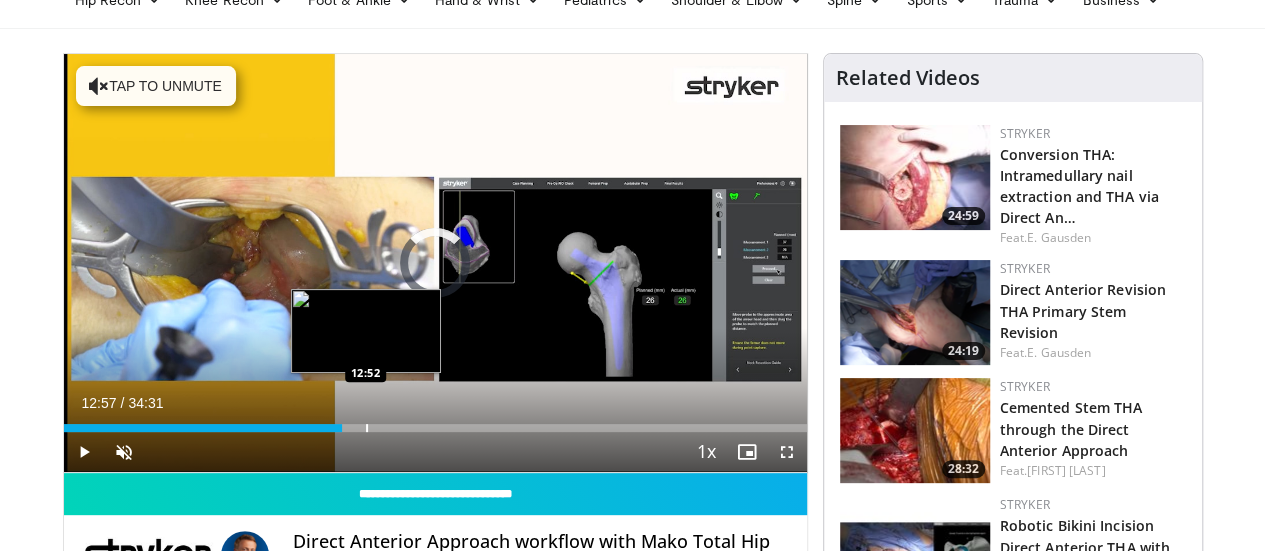 click at bounding box center [367, 428] 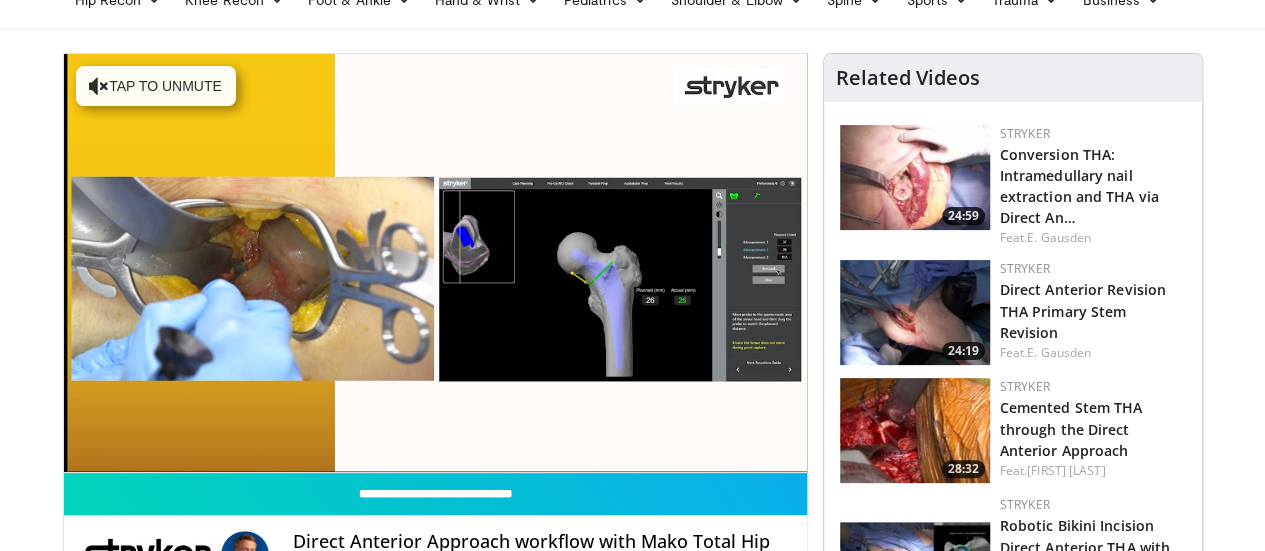 click on "**********" at bounding box center (435, 263) 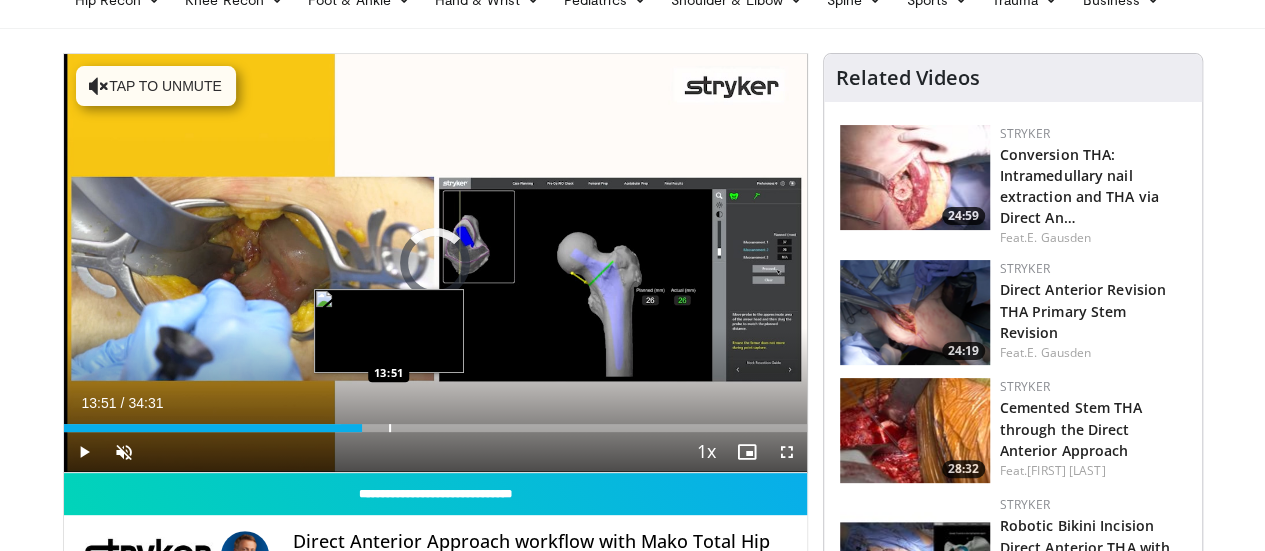 click at bounding box center [390, 428] 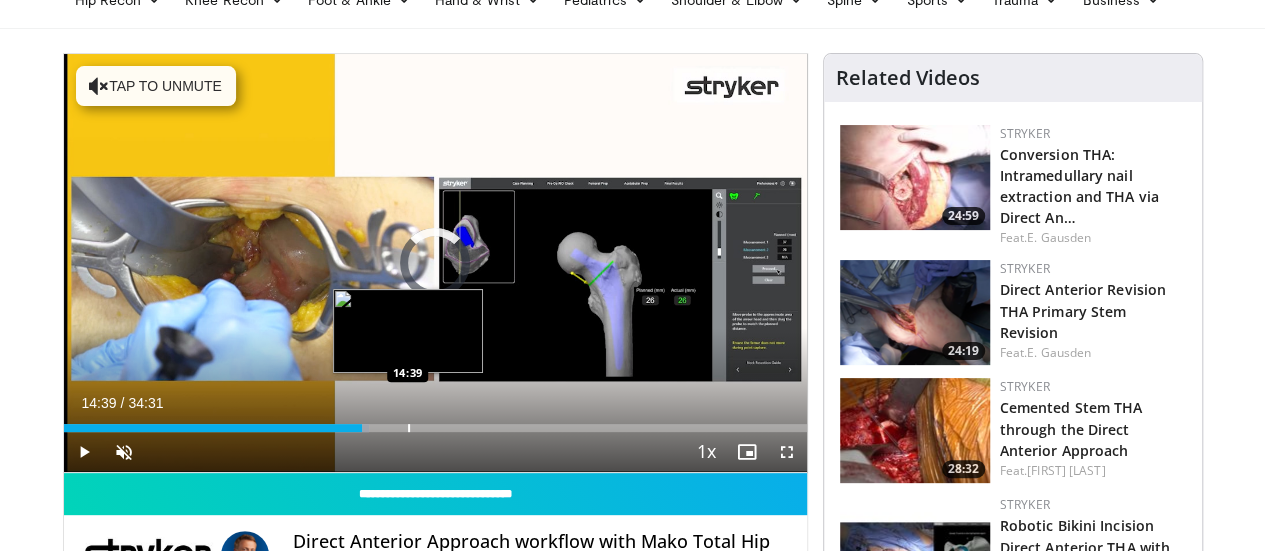 click at bounding box center [409, 428] 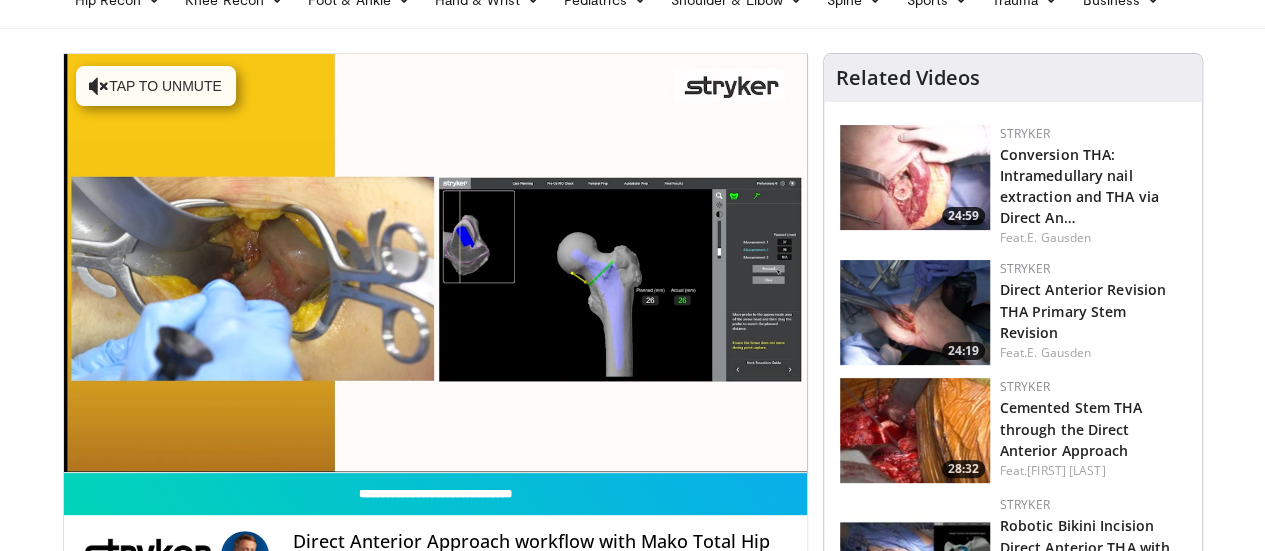 click on "**********" at bounding box center [435, 263] 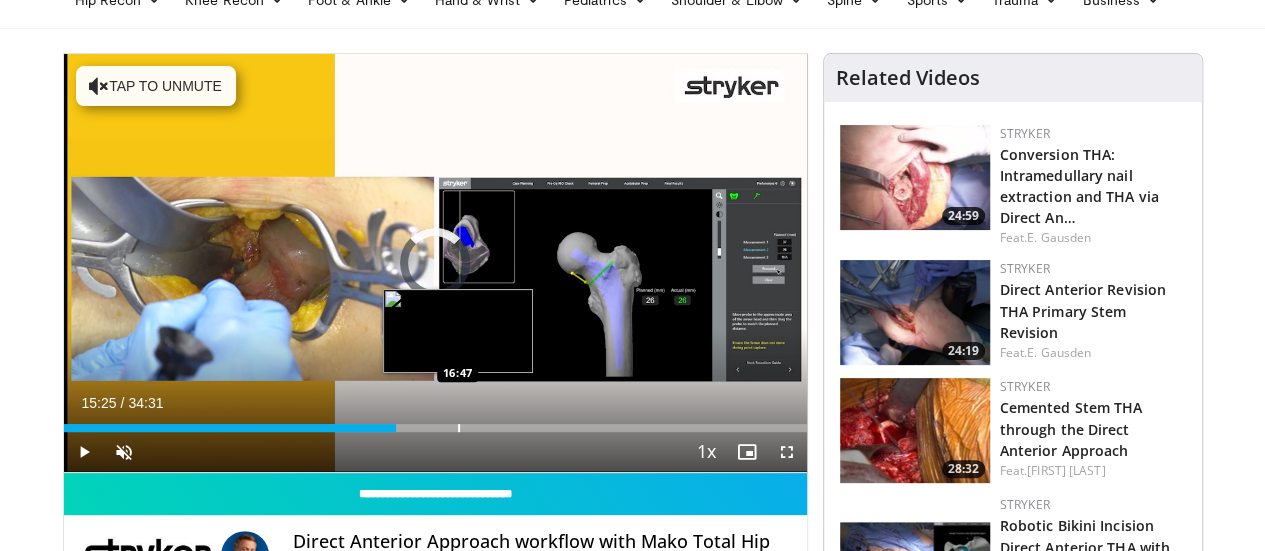 drag, startPoint x: 375, startPoint y: 465, endPoint x: 409, endPoint y: 465, distance: 34 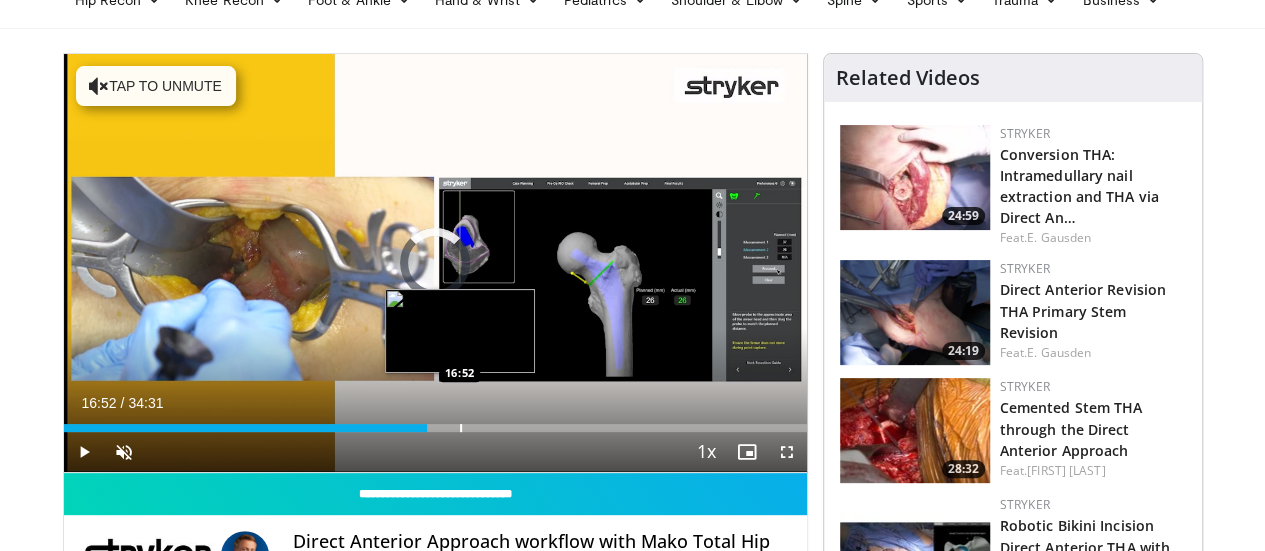 click at bounding box center [461, 428] 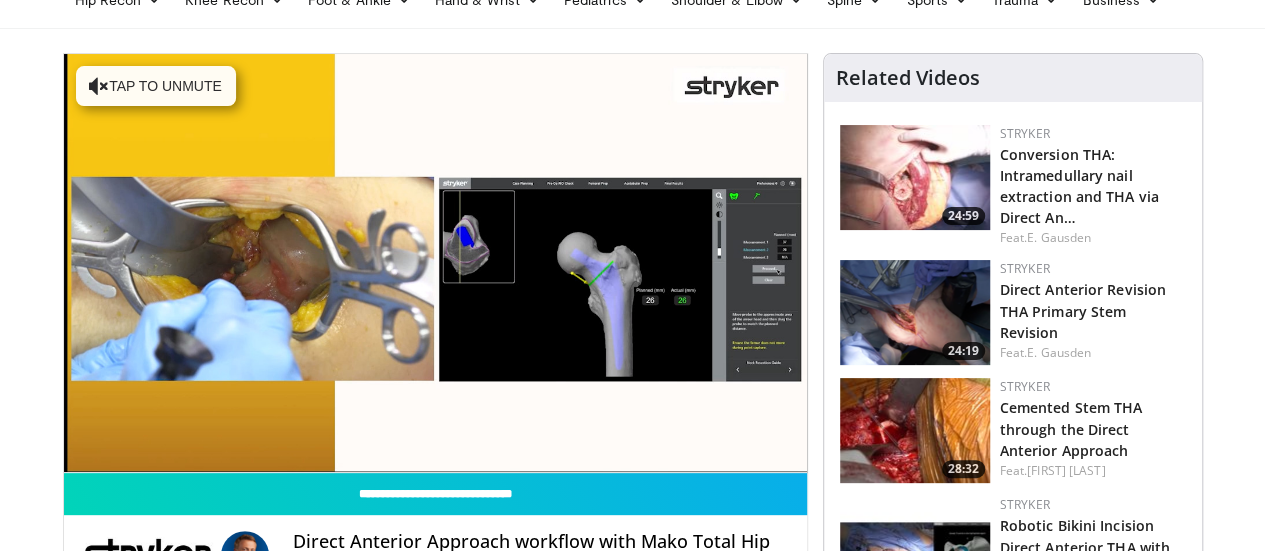 click on "**********" at bounding box center [435, 263] 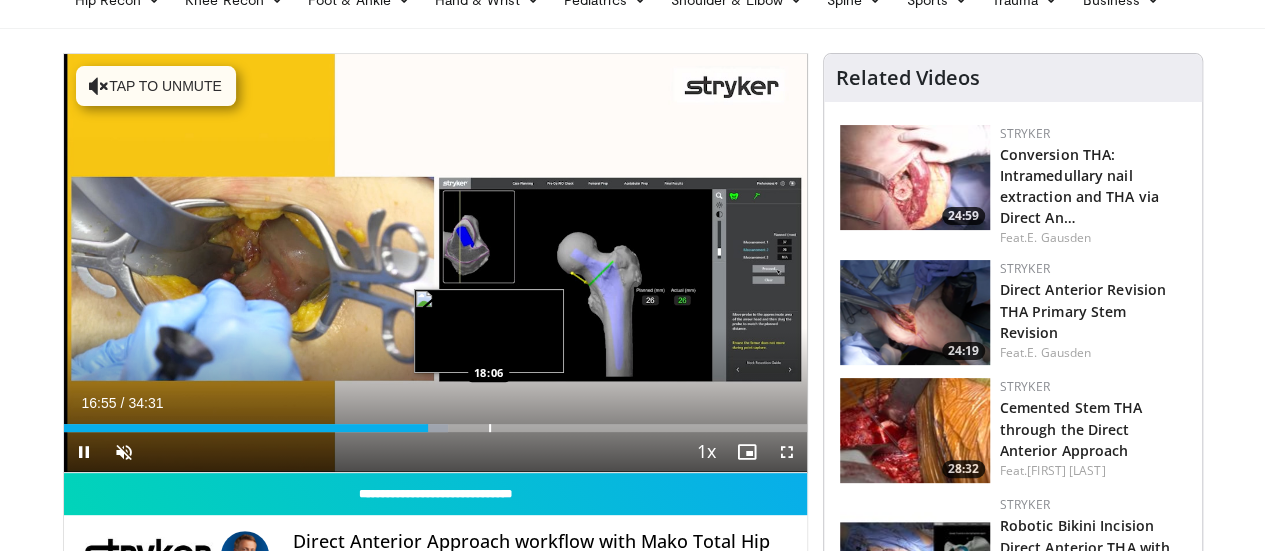 click at bounding box center [490, 428] 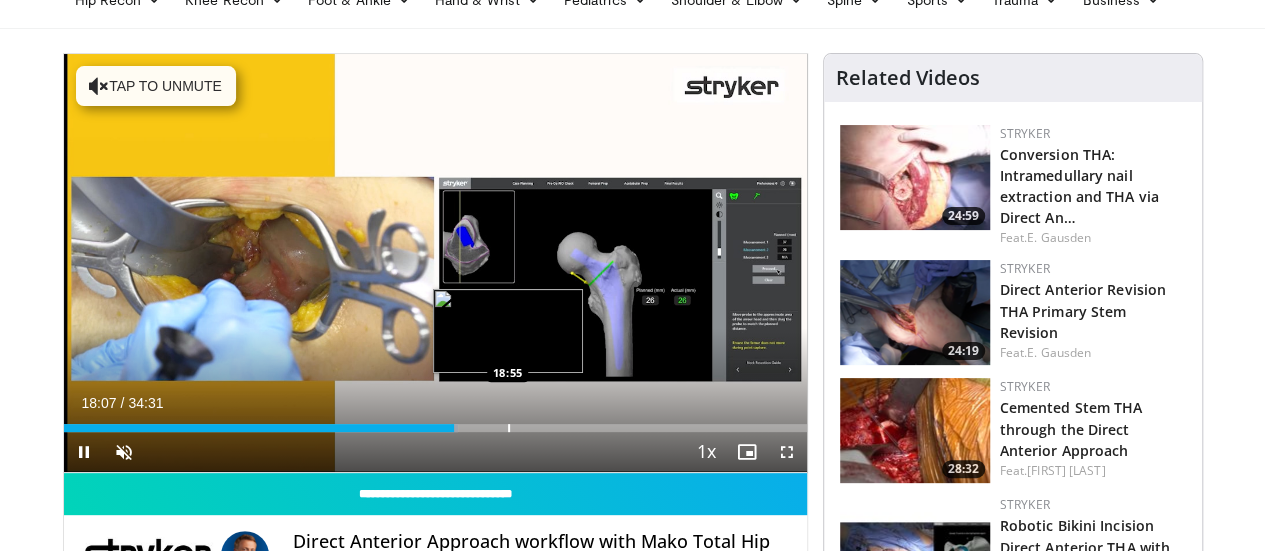click at bounding box center (509, 428) 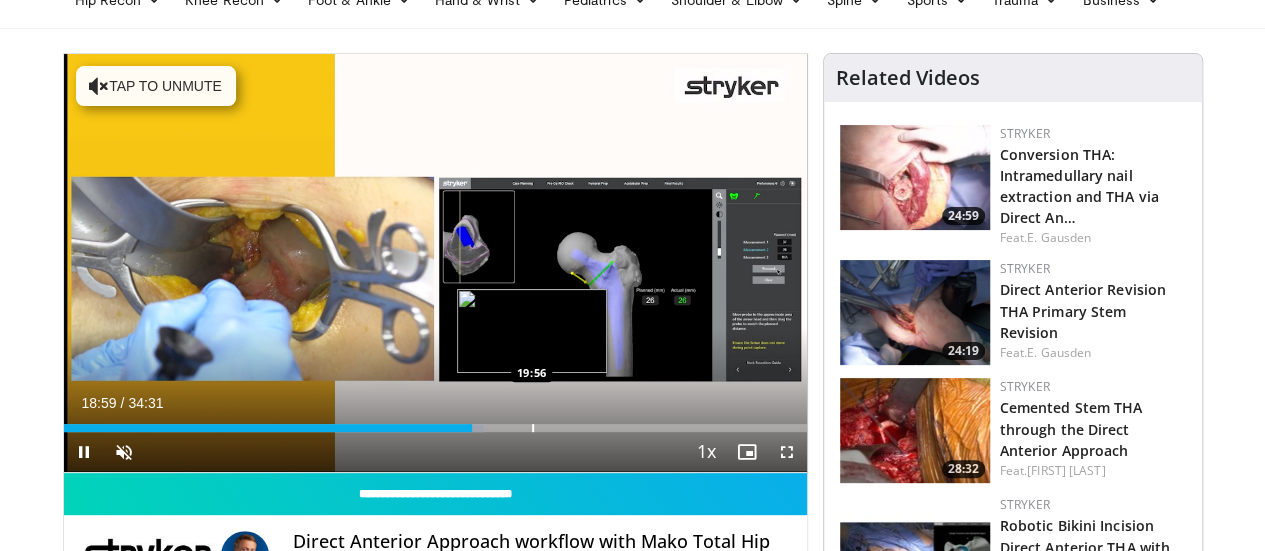 click at bounding box center [533, 428] 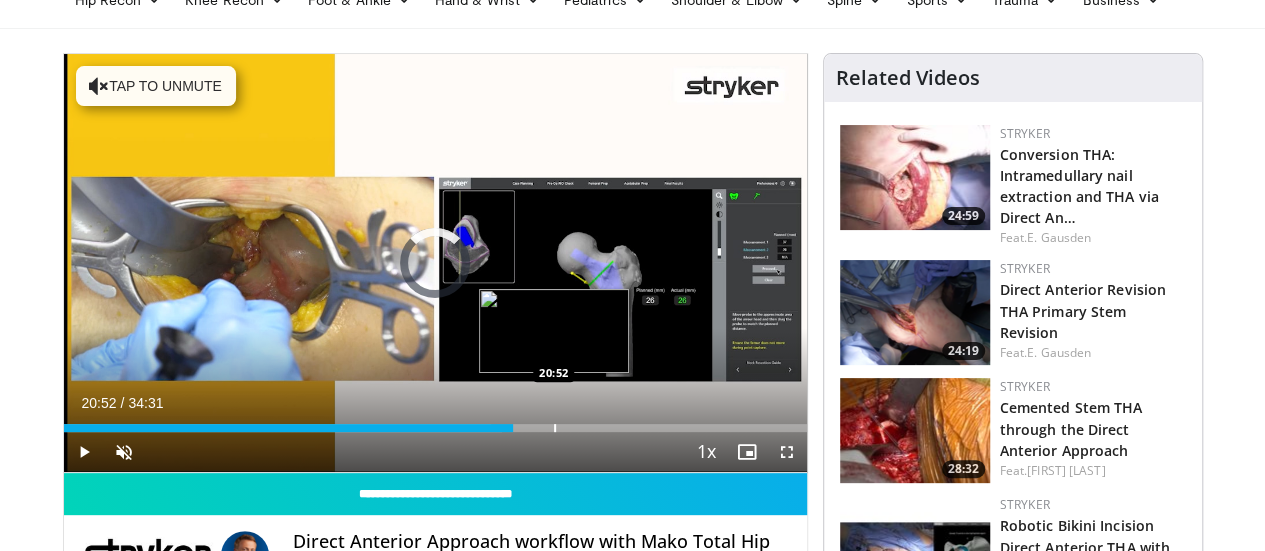 click at bounding box center (555, 428) 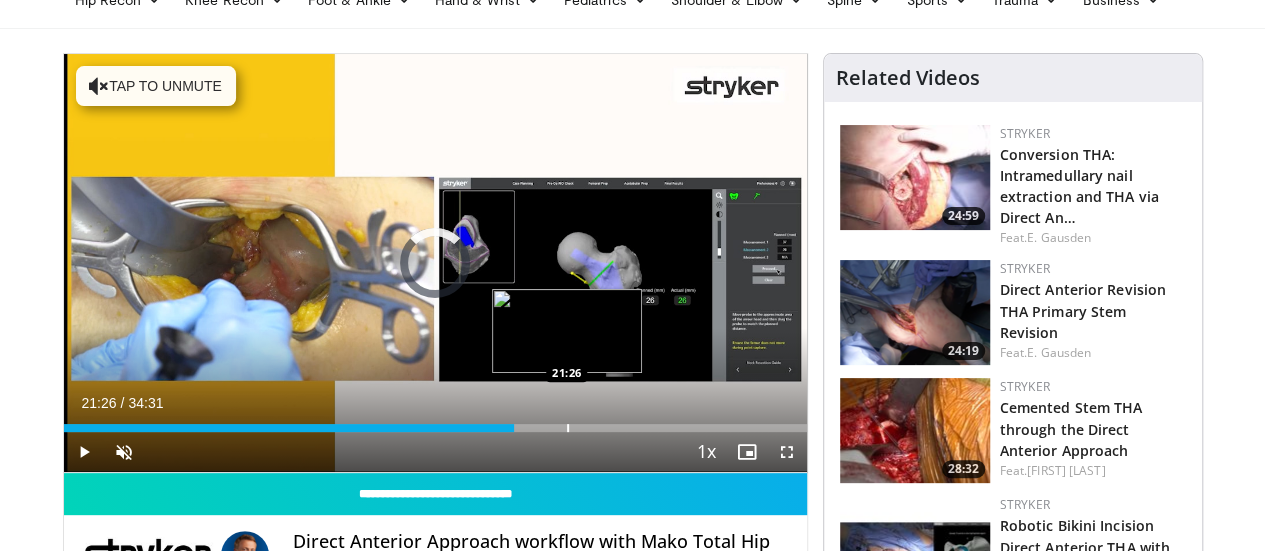 click at bounding box center (568, 428) 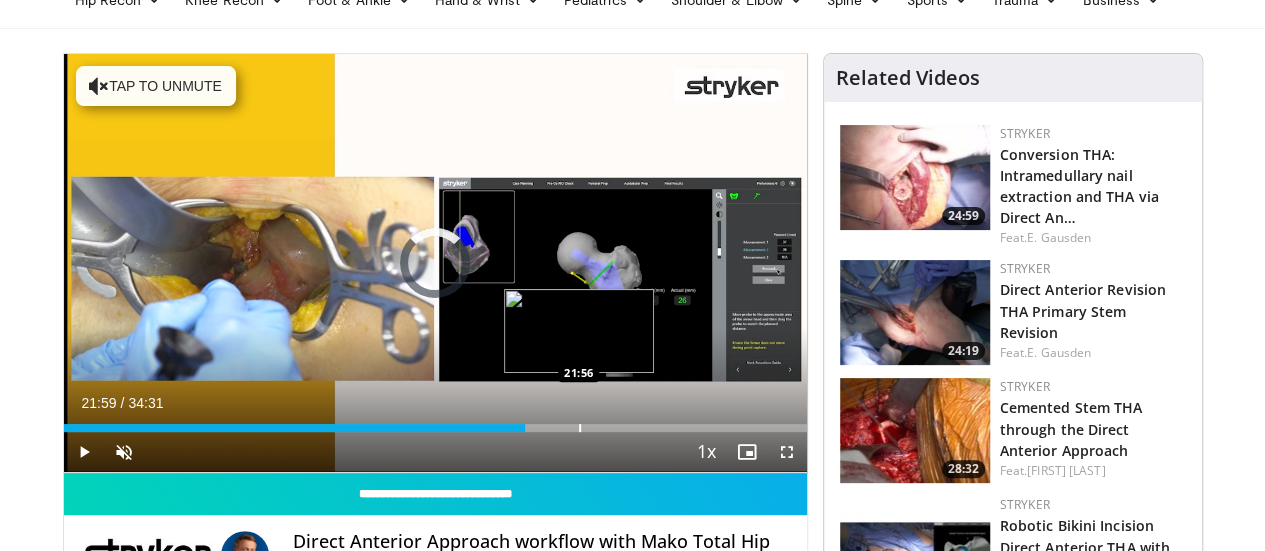 click at bounding box center (580, 428) 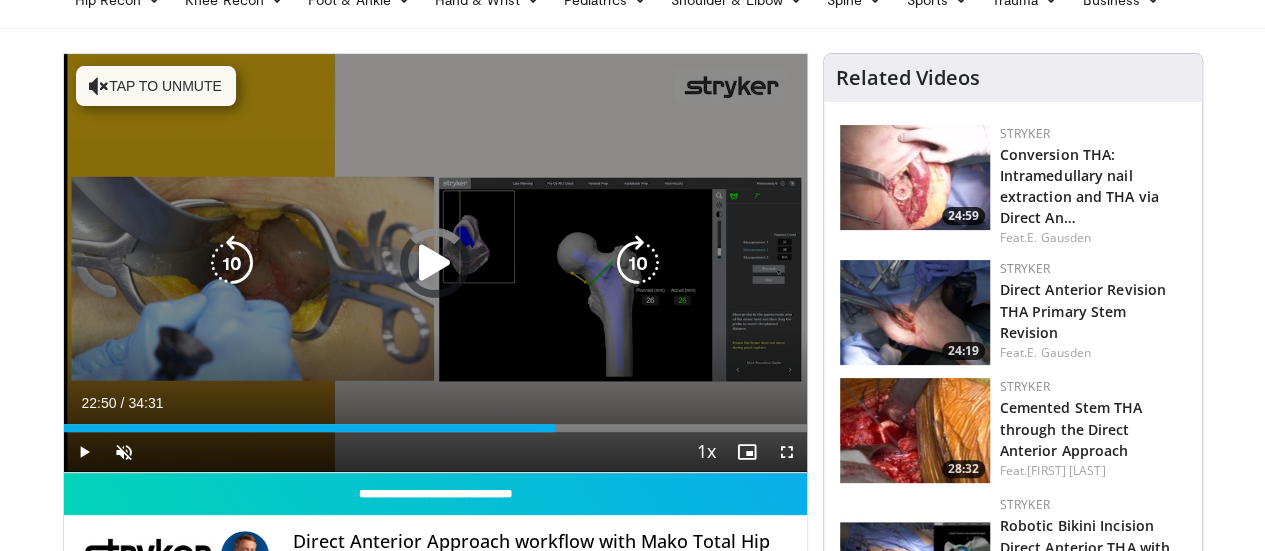 click at bounding box center (0, 0) 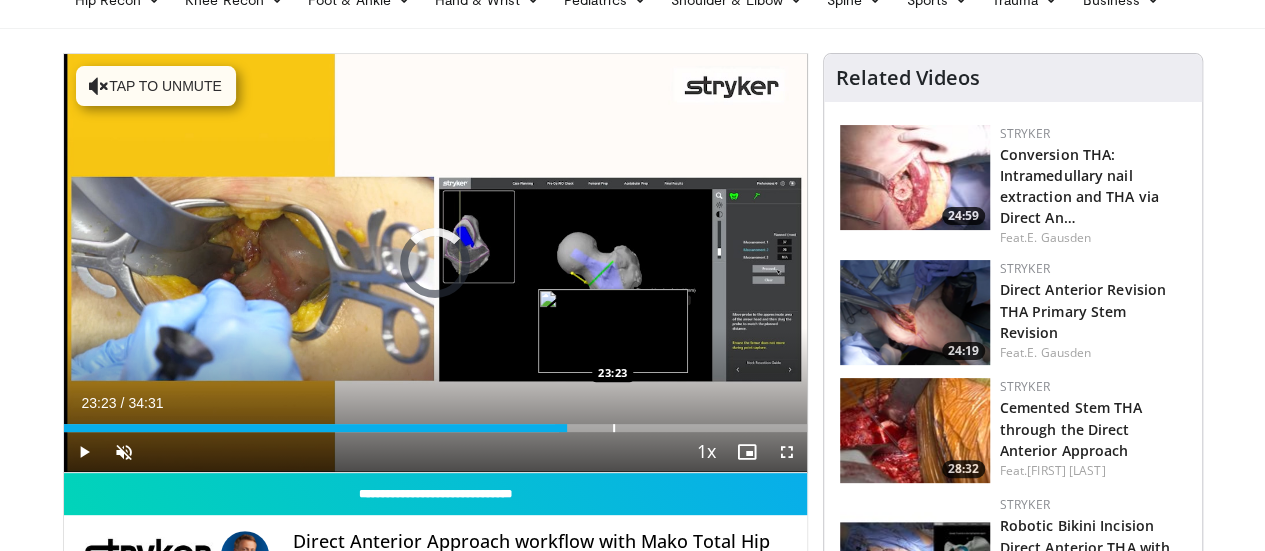click at bounding box center [614, 428] 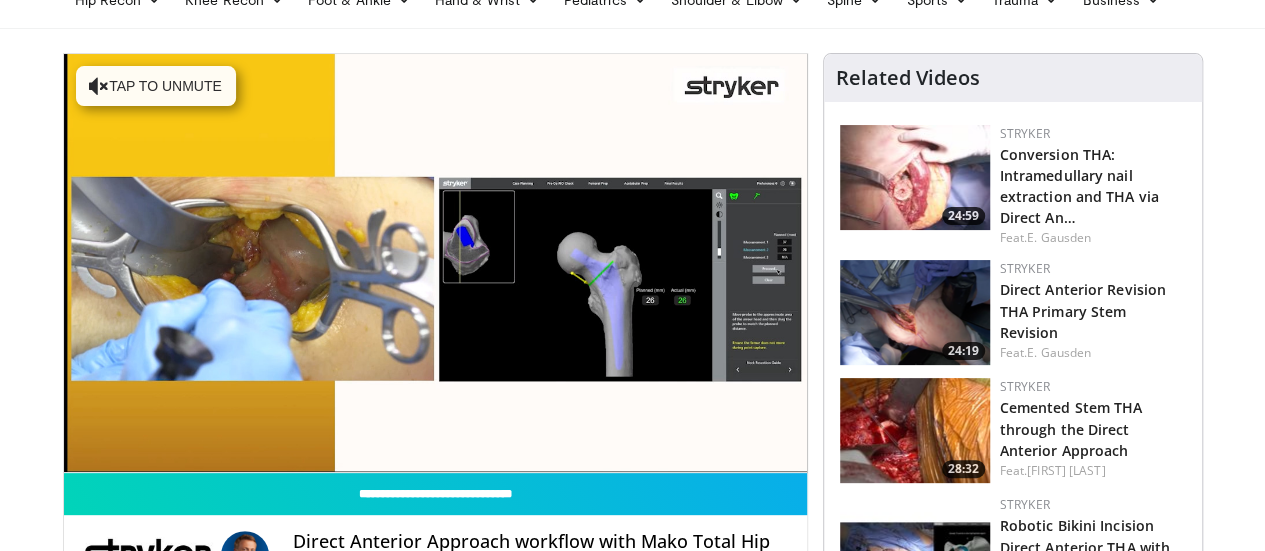 click on "**********" at bounding box center [435, 263] 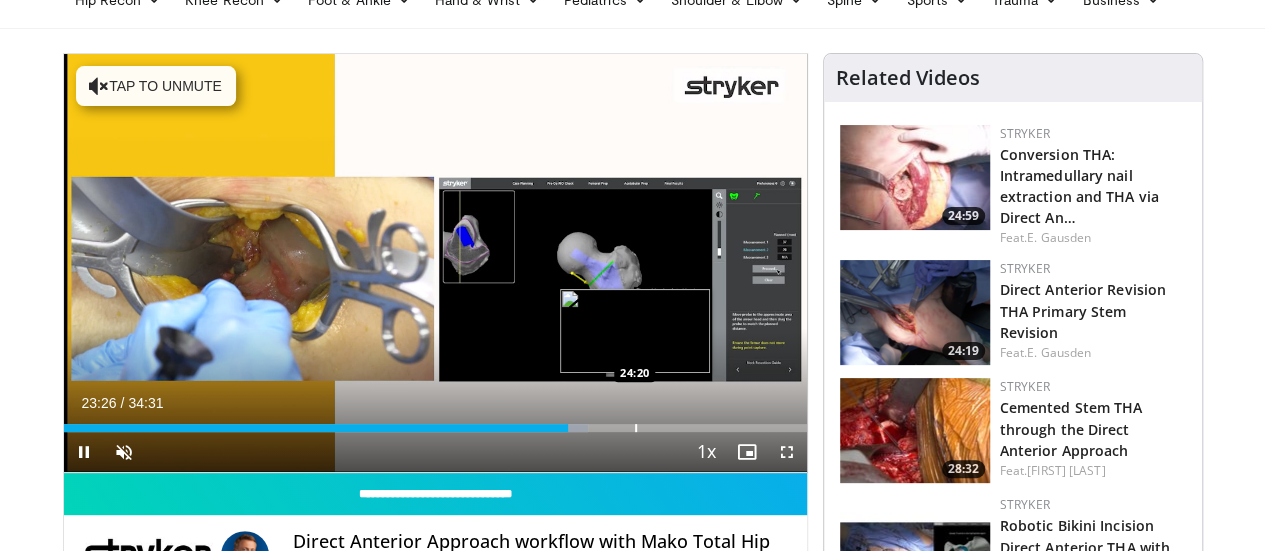 click at bounding box center [577, 428] 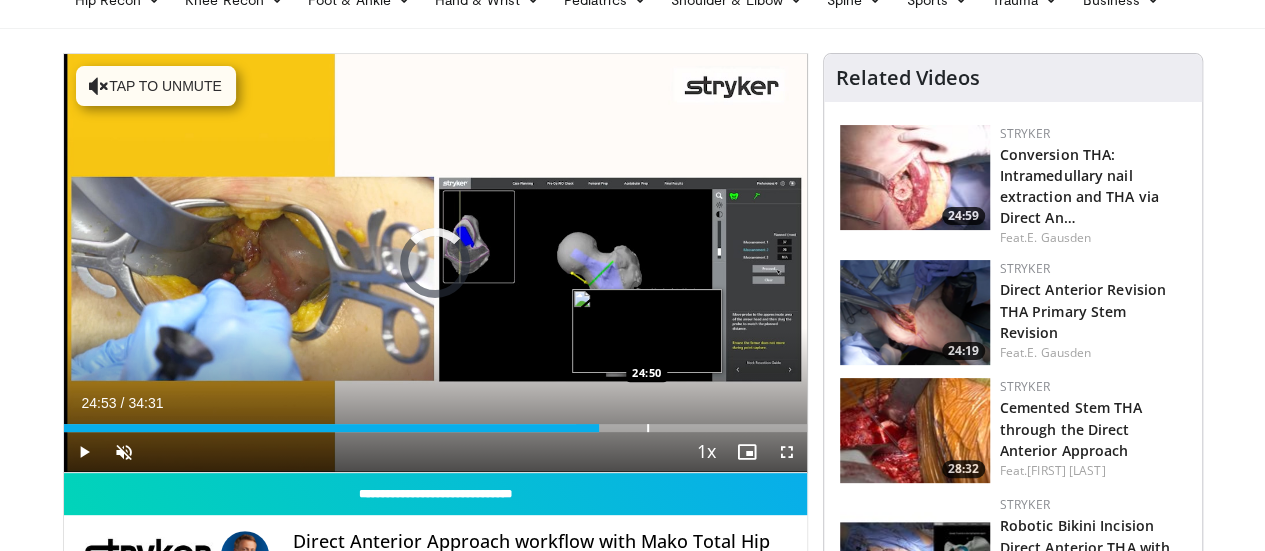 click at bounding box center [648, 428] 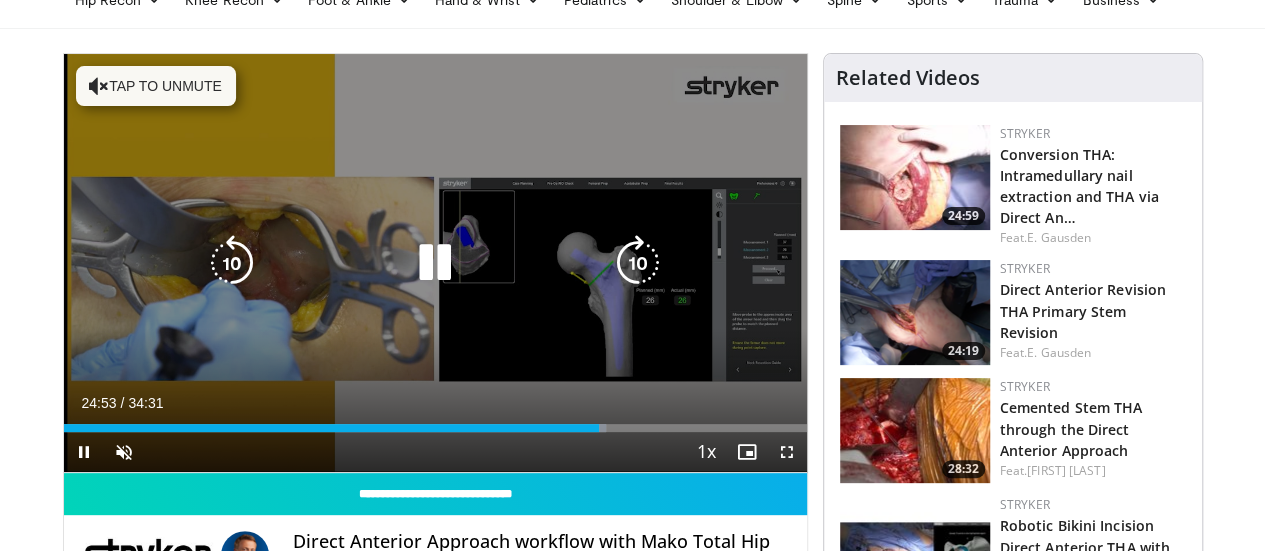 click on "Loaded :  72.98% 24:53 25:21" at bounding box center [435, 428] 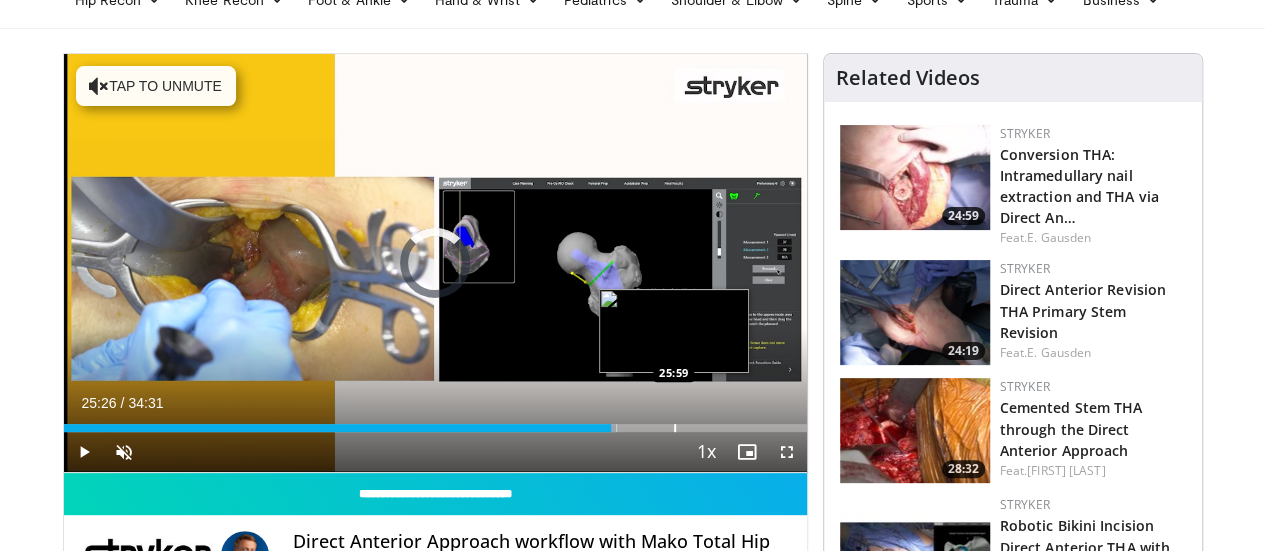 click at bounding box center [675, 428] 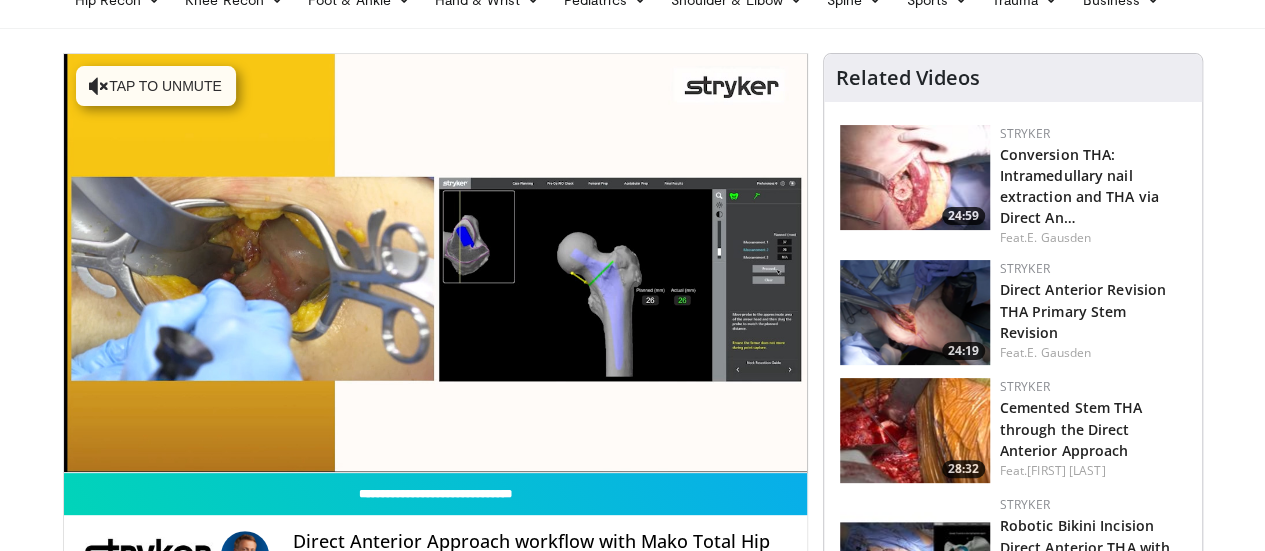 click on "**********" at bounding box center (435, 263) 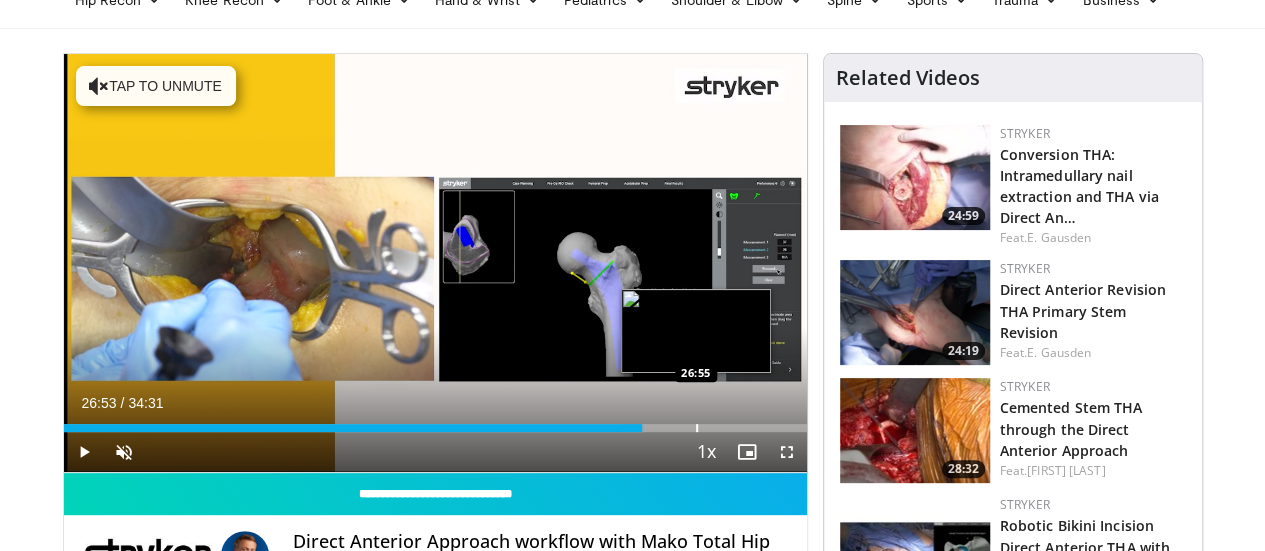 click on "Loaded :  78.30% 26:02 26:55" at bounding box center [435, 428] 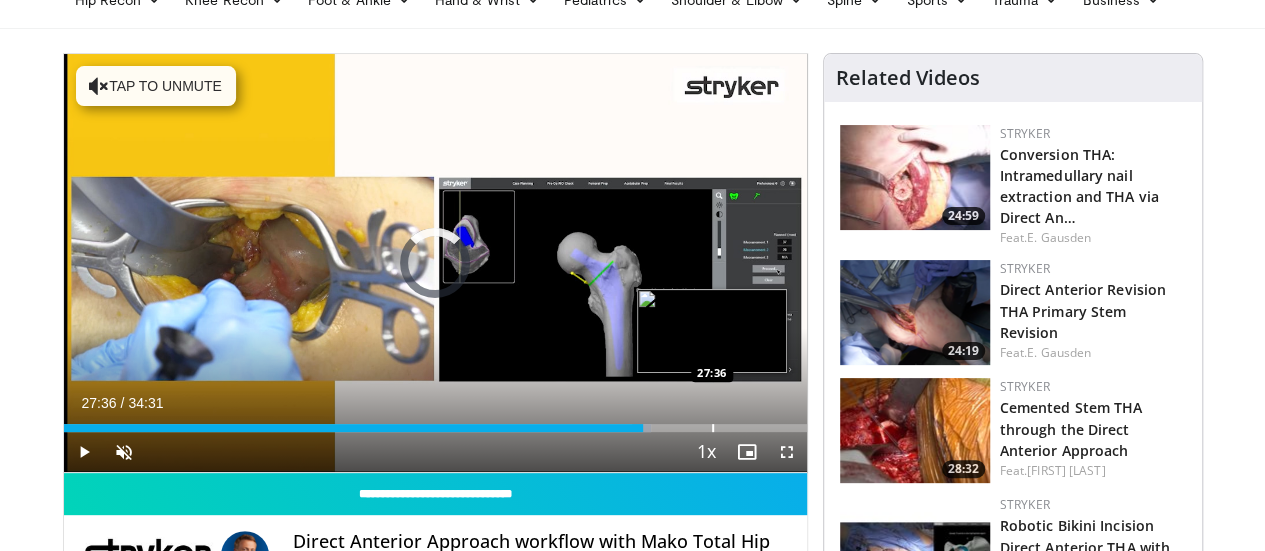 click at bounding box center (713, 428) 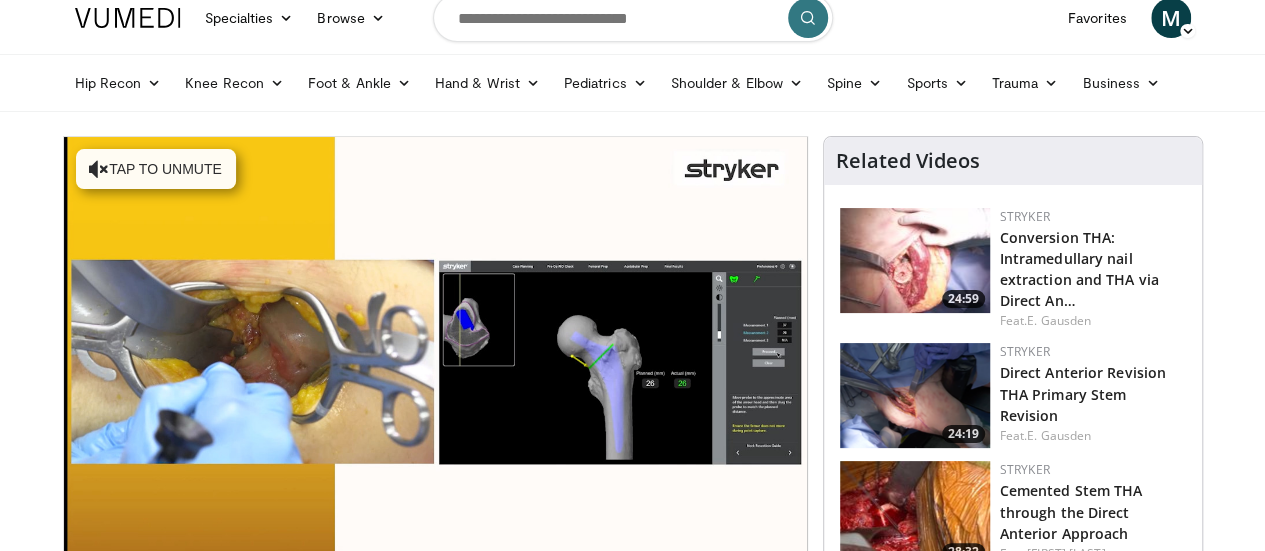 scroll, scrollTop: 14, scrollLeft: 0, axis: vertical 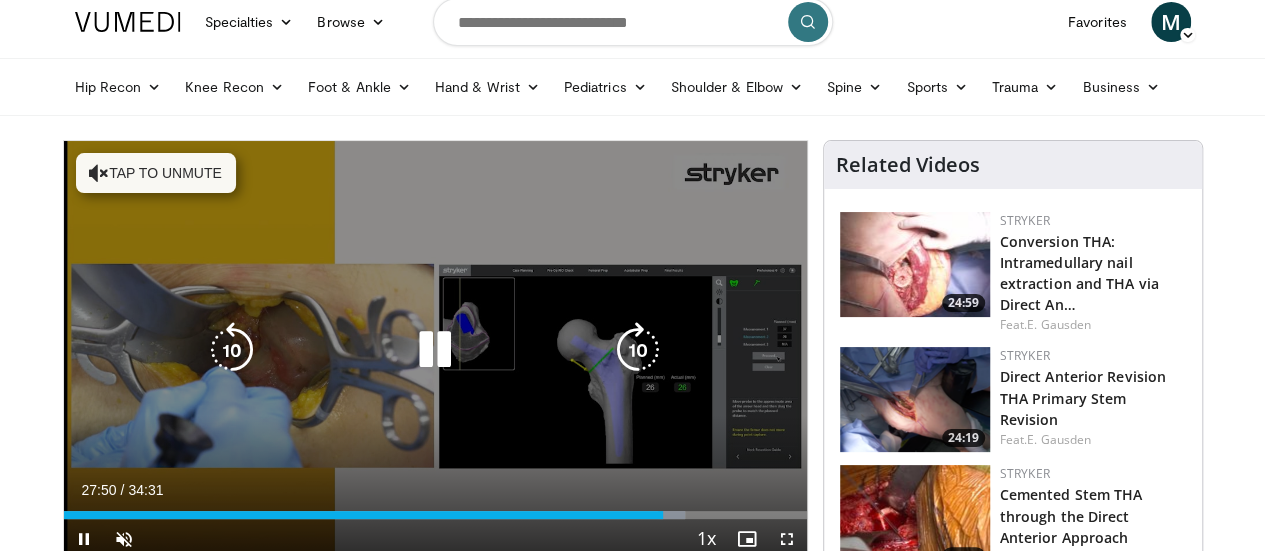 drag, startPoint x: 732, startPoint y: 209, endPoint x: 667, endPoint y: 207, distance: 65.03076 